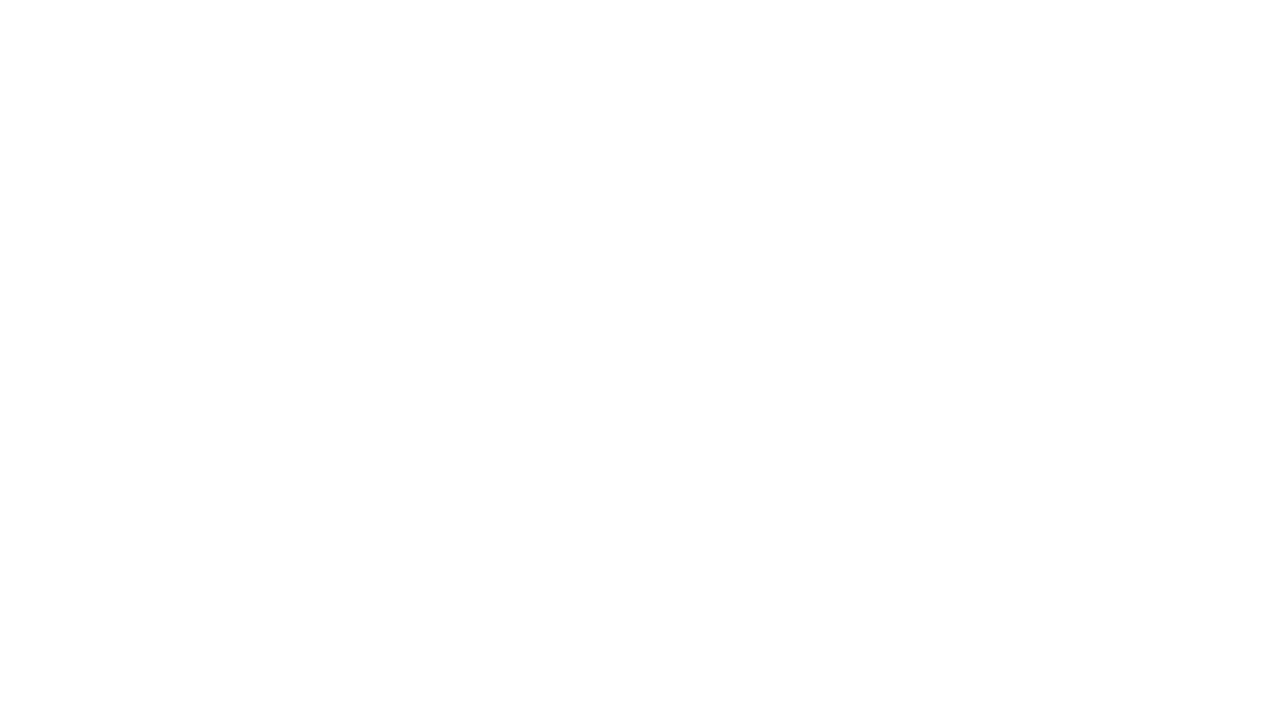 scroll, scrollTop: 0, scrollLeft: 0, axis: both 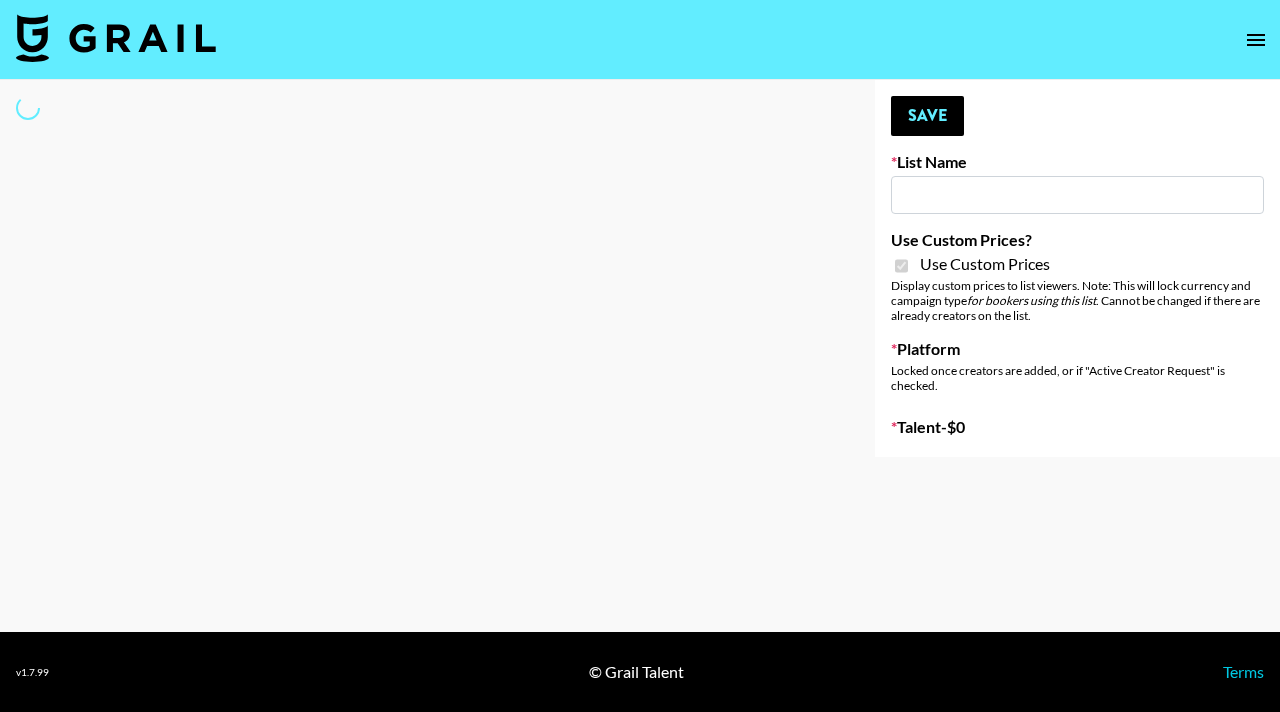 type on "Pretty Up App" 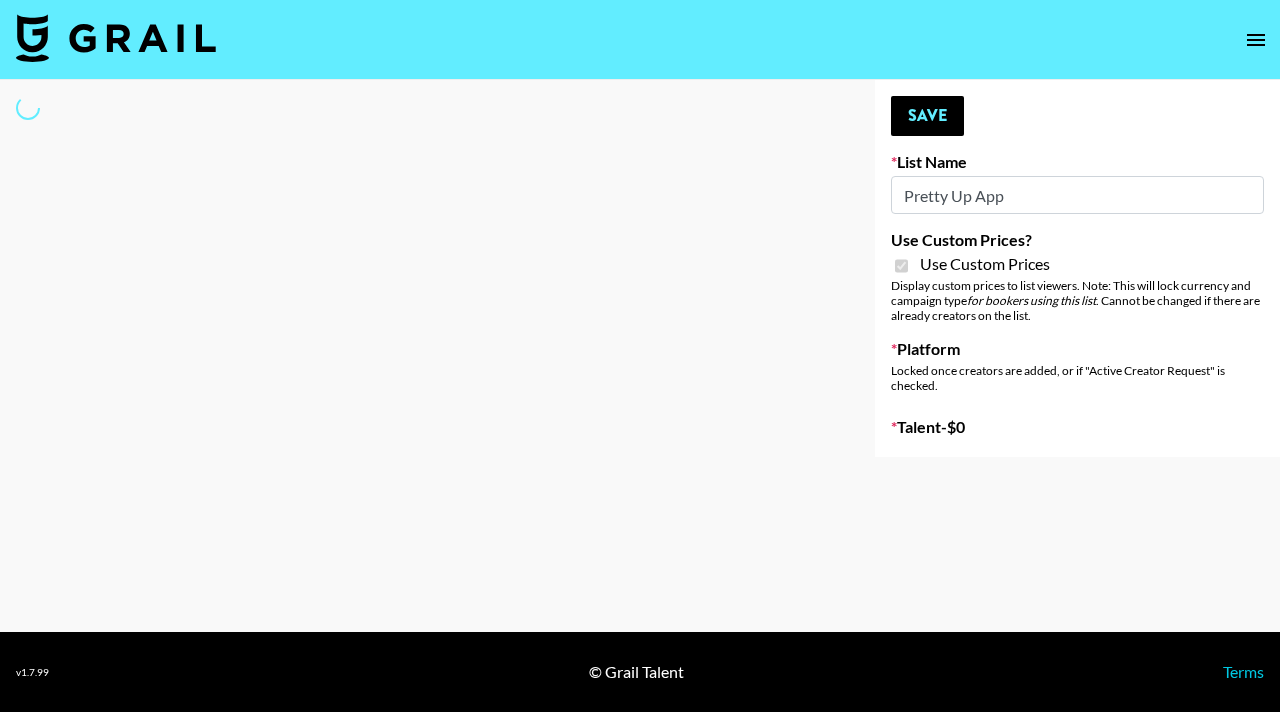 select on "Brand" 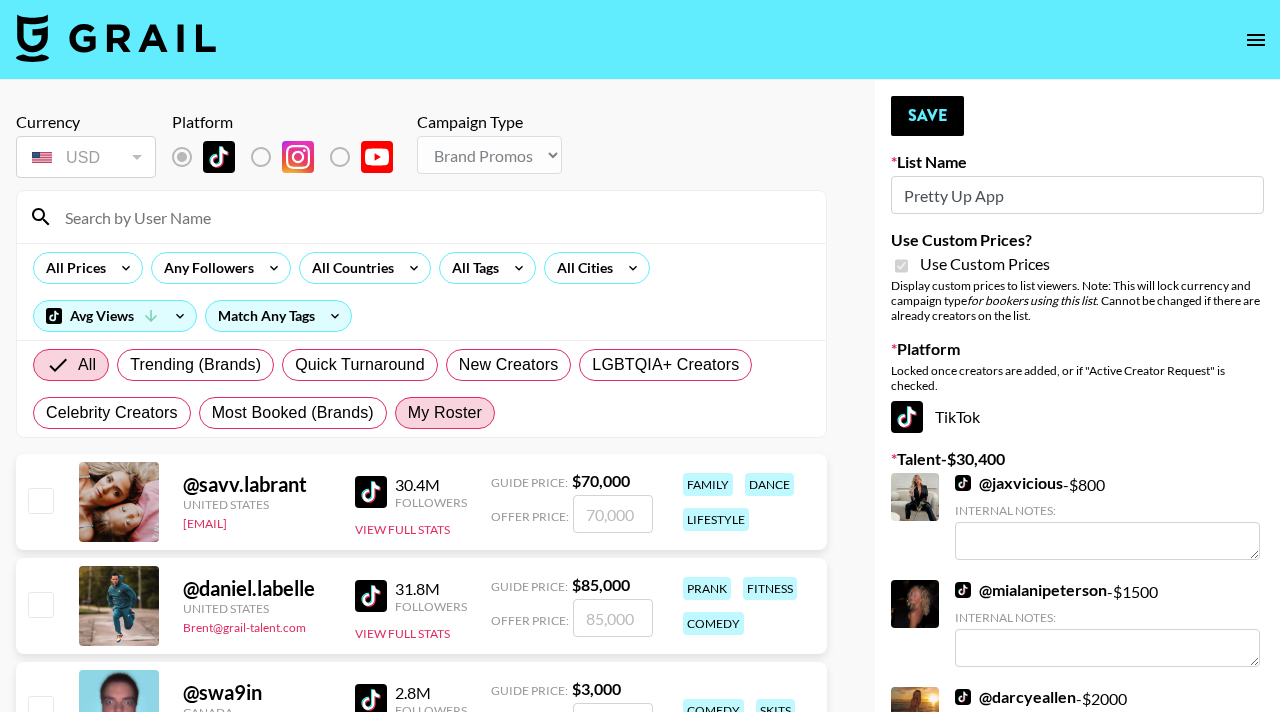 click on "My Roster" at bounding box center (445, 413) 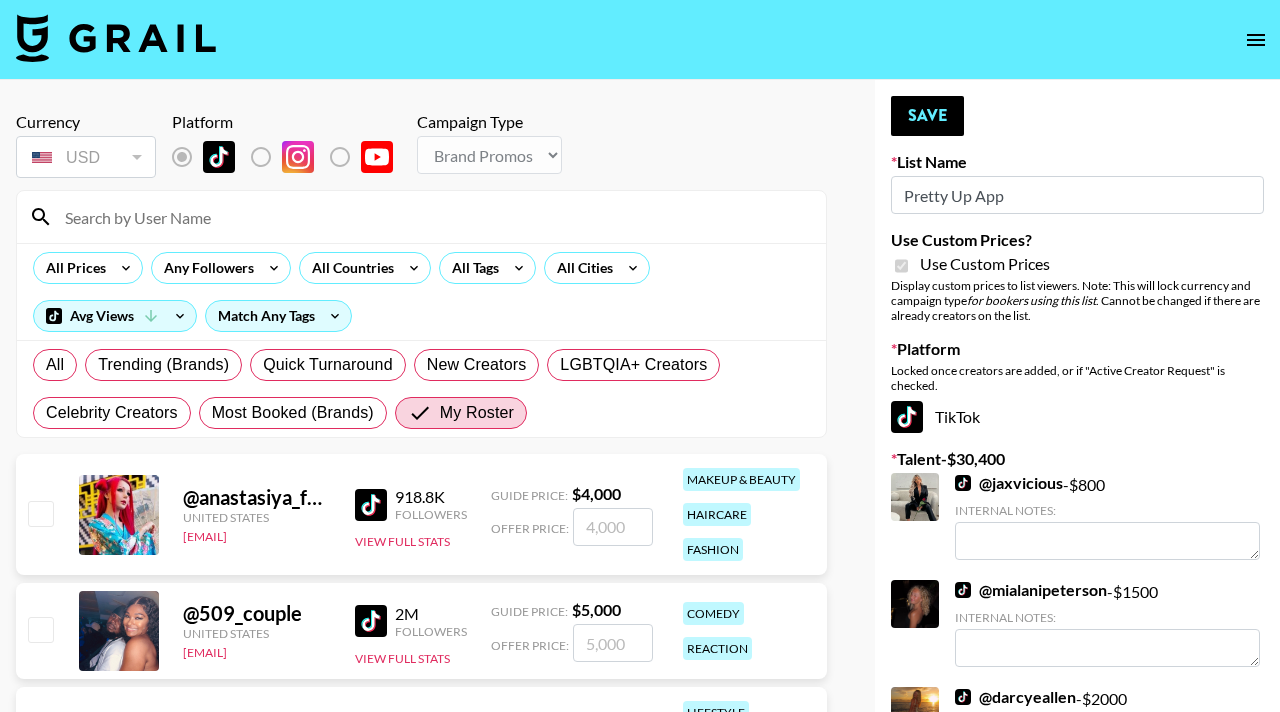 scroll, scrollTop: 48, scrollLeft: 0, axis: vertical 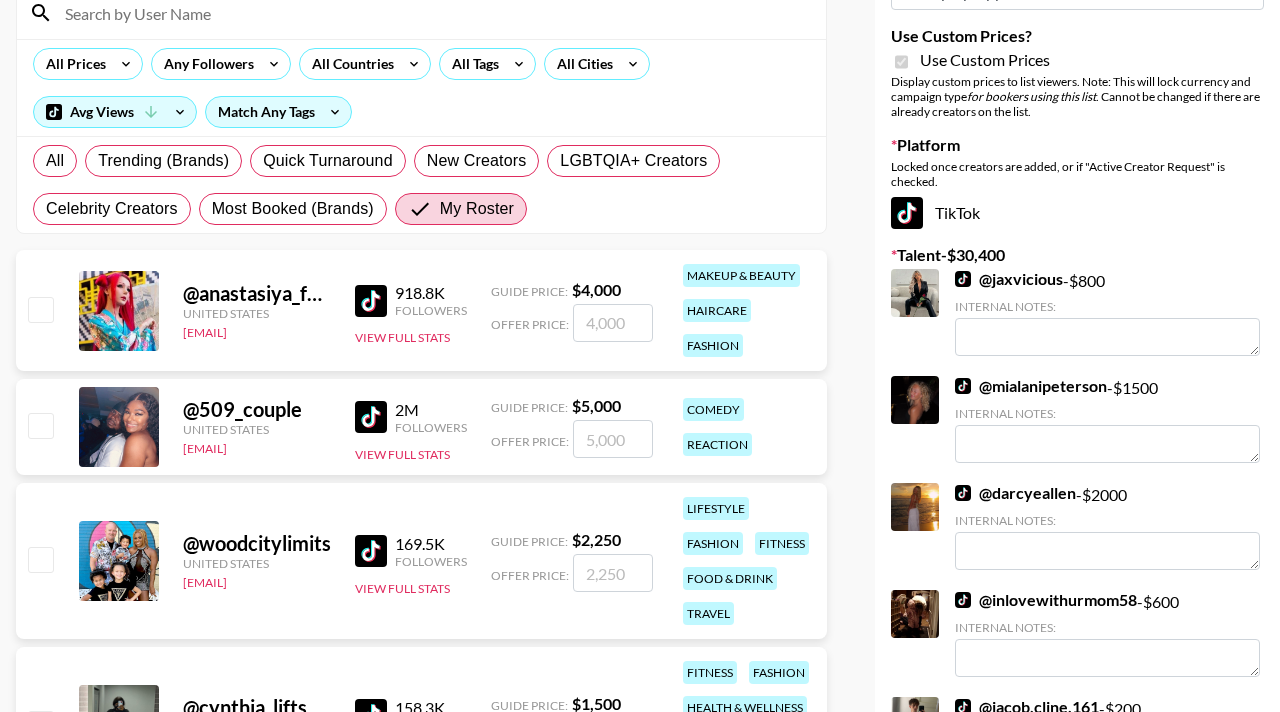 click at bounding box center [39, 311] 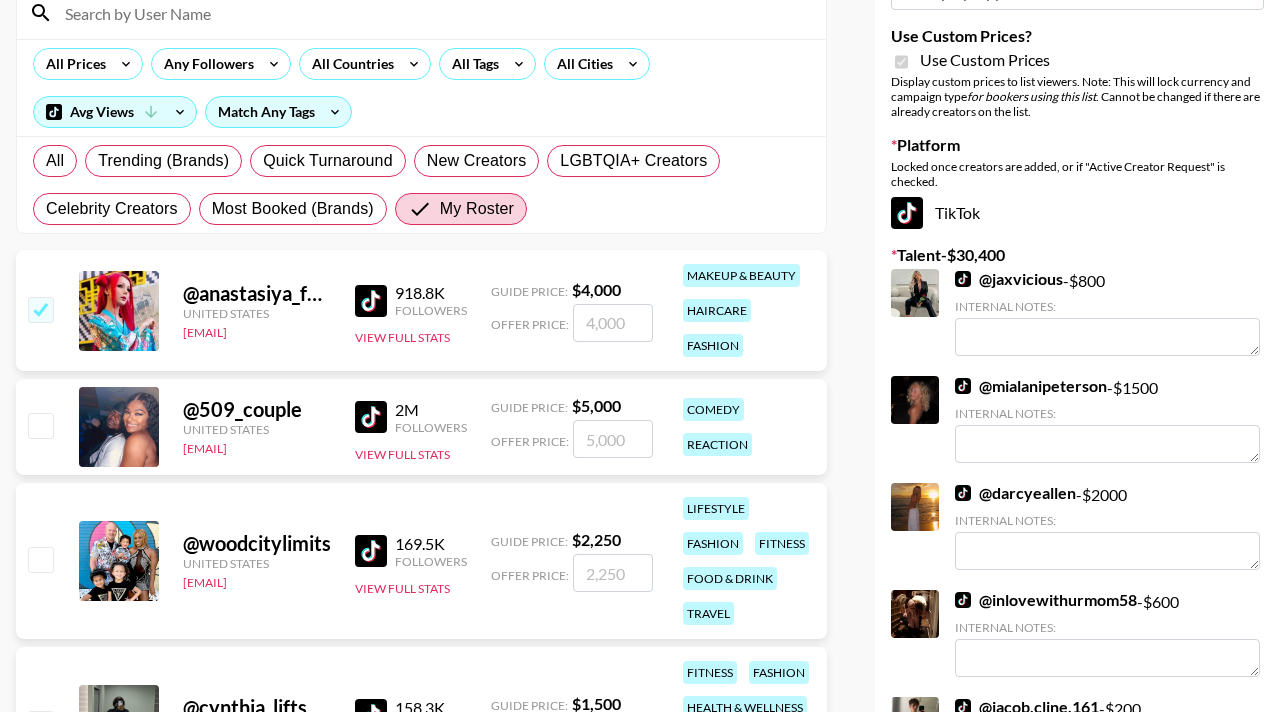 checkbox on "true" 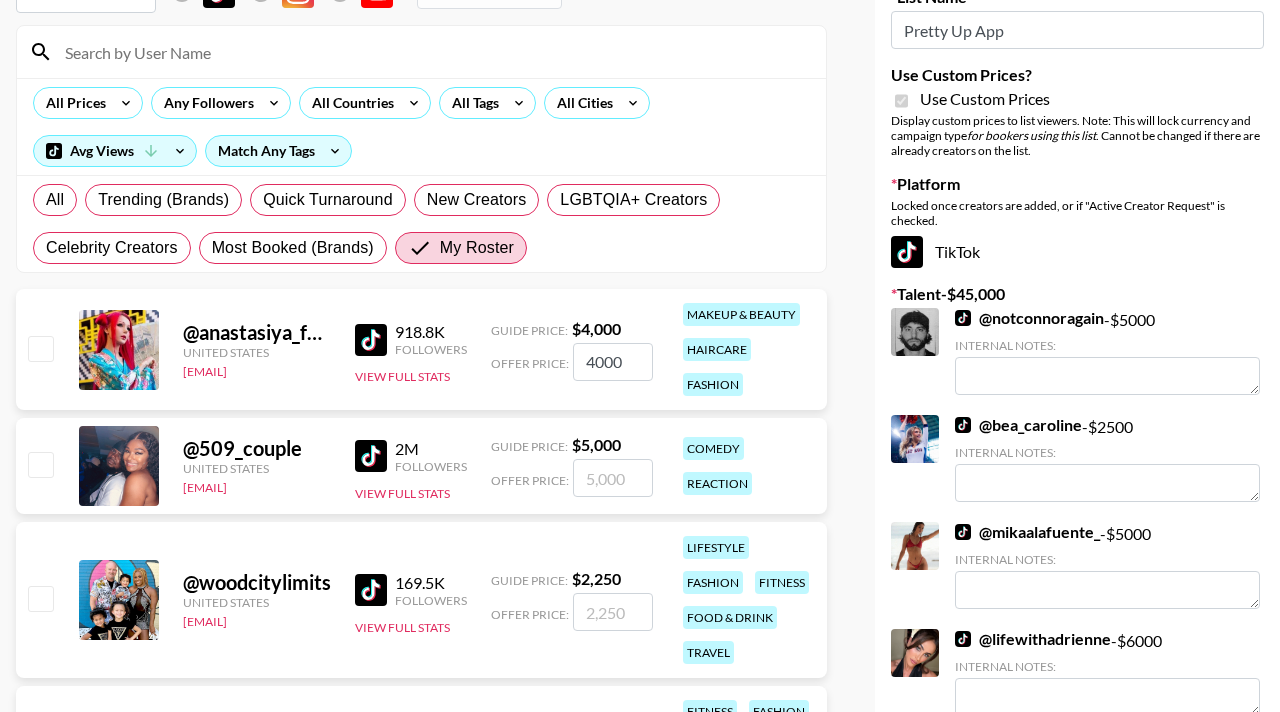 scroll, scrollTop: 190, scrollLeft: 0, axis: vertical 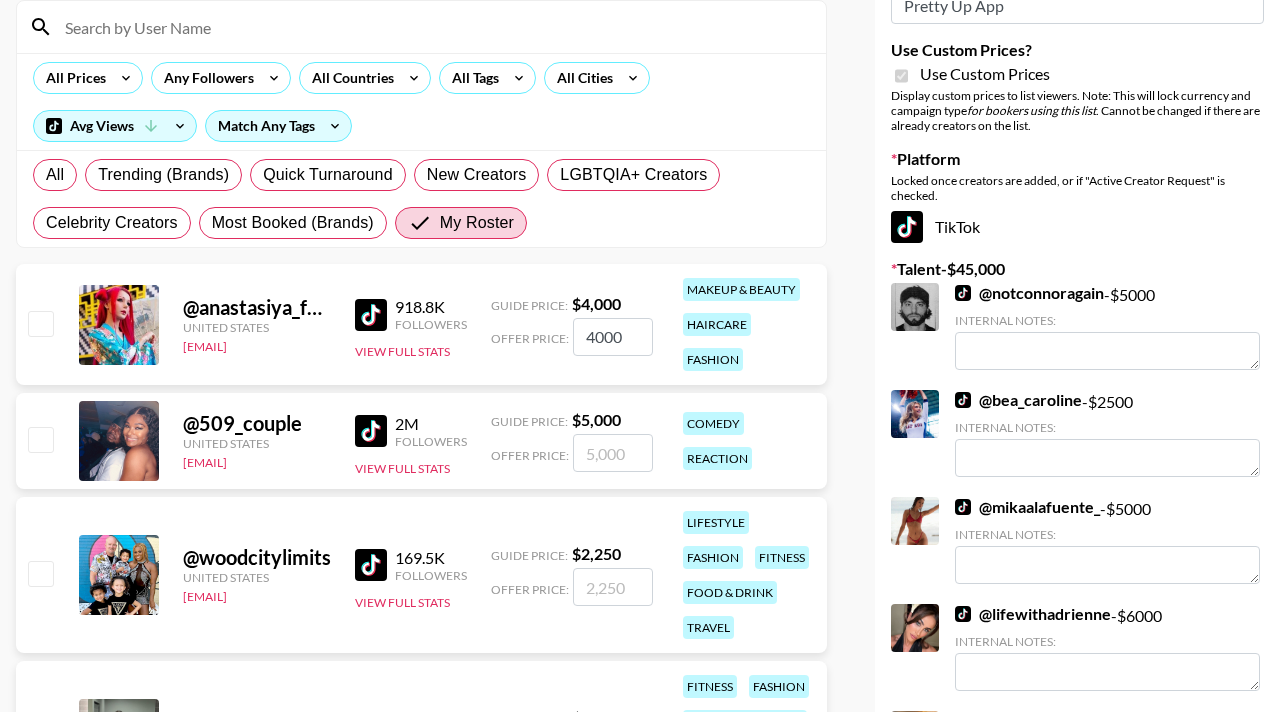 click on "@ anastasiya_fukkacumi1 United States hadlea.lindstrom@grail-talent.com 918.8K Followers View Full Stats Guide Price: $ 4,000 Offer Price: 4000 makeup & beauty haircare fashion" at bounding box center (421, 324) 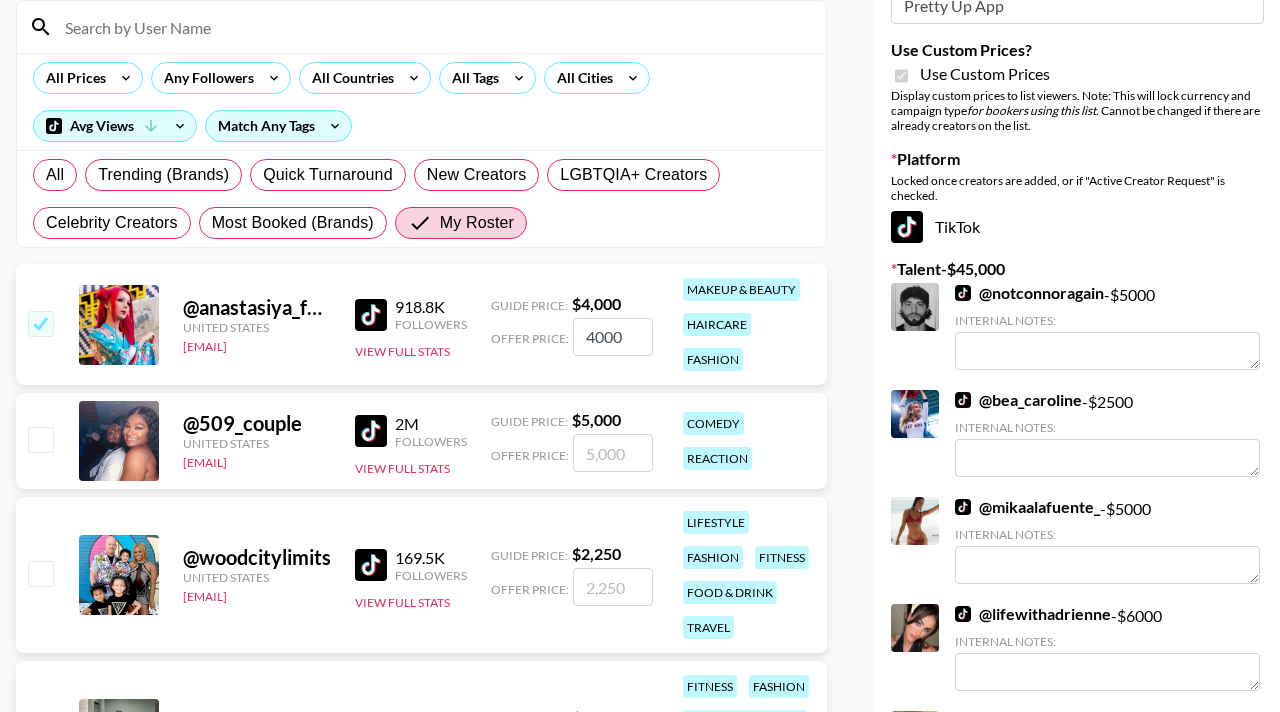 checkbox on "true" 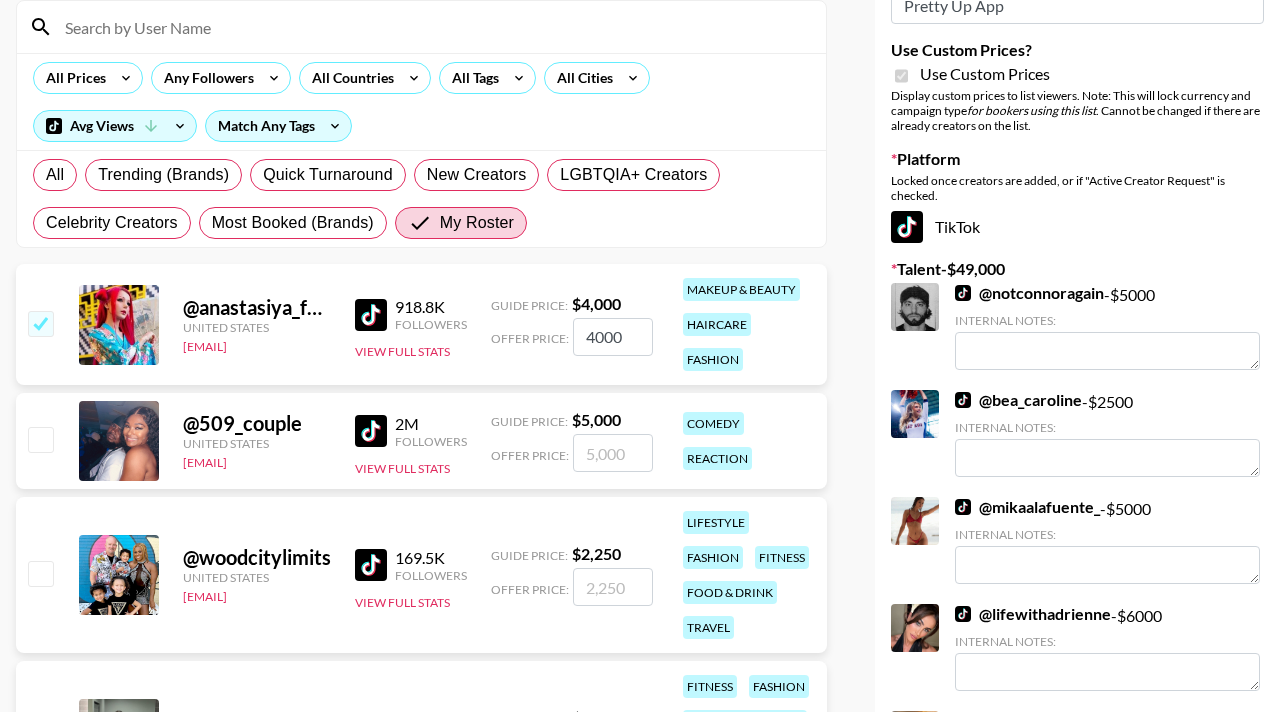 click at bounding box center (40, 439) 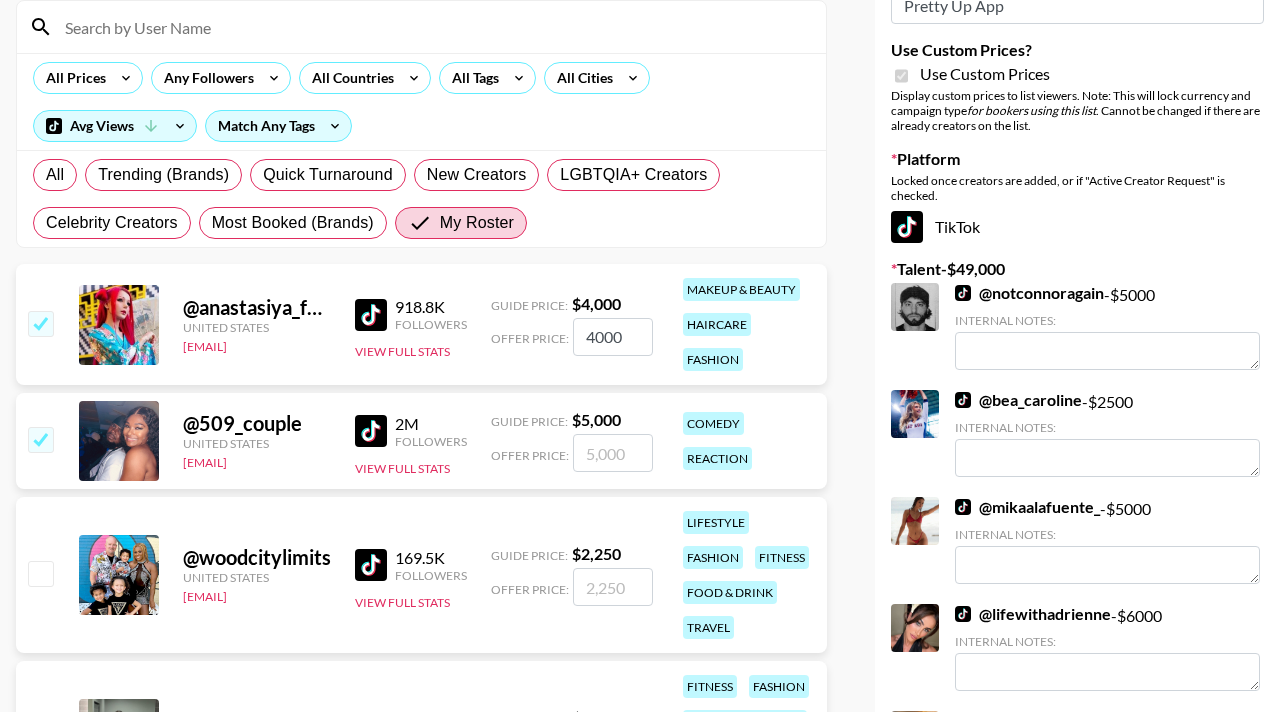 checkbox on "true" 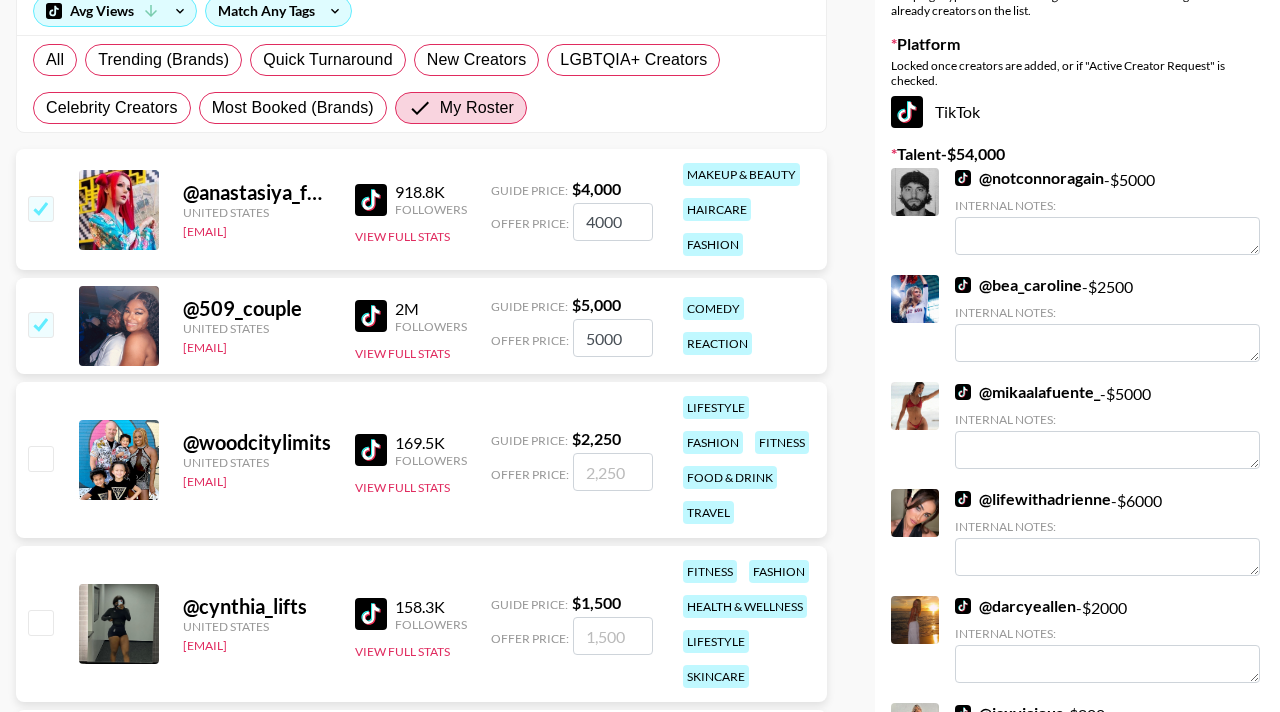 scroll, scrollTop: 323, scrollLeft: 0, axis: vertical 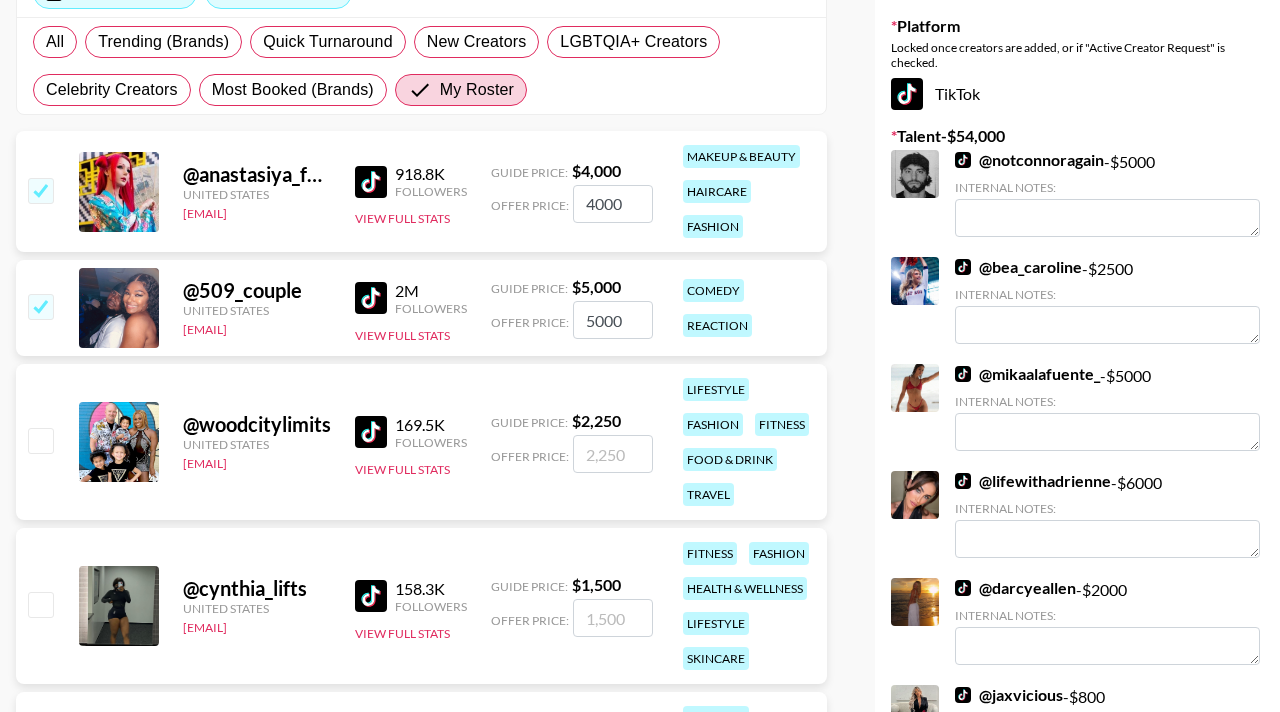 click at bounding box center [39, 442] 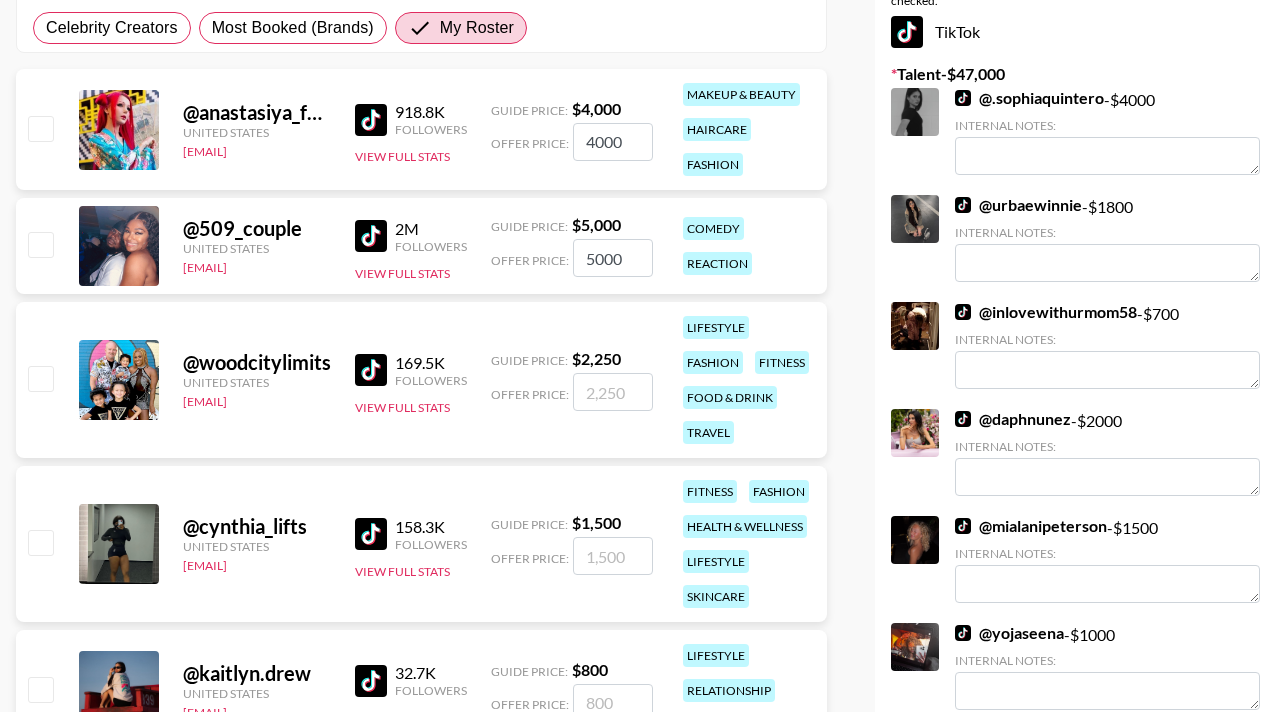 checkbox on "false" 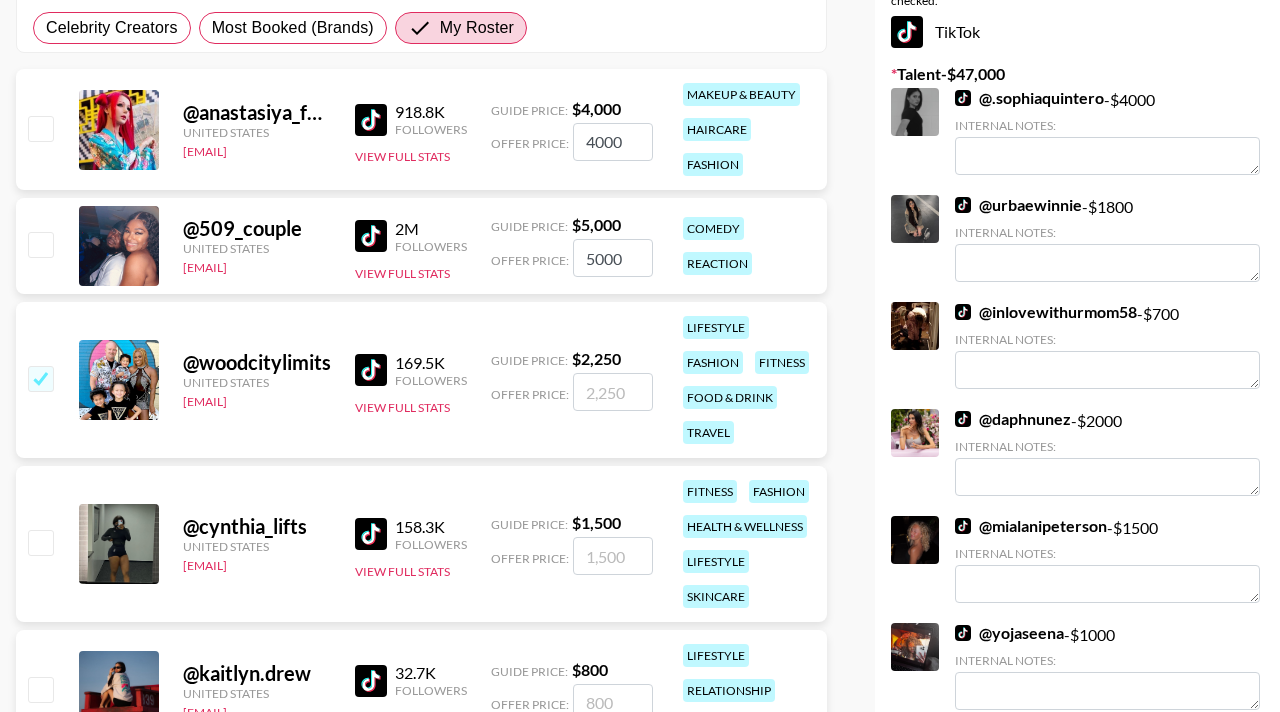 checkbox on "true" 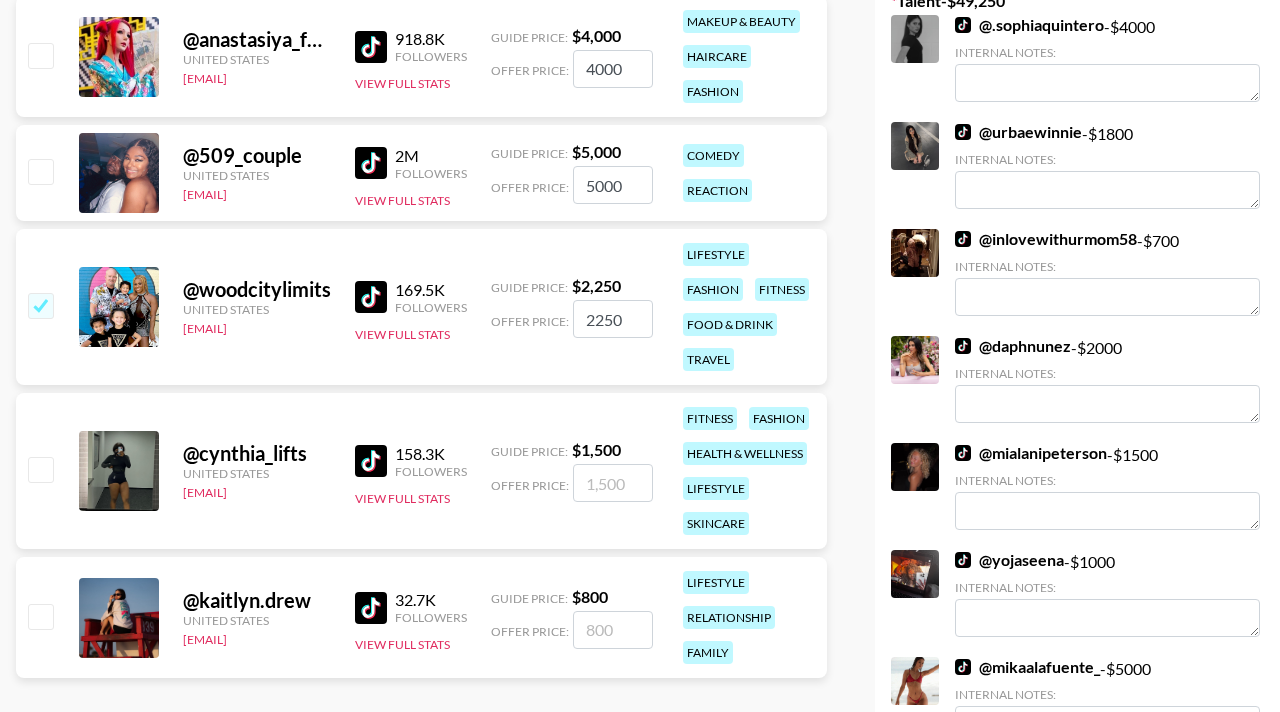click at bounding box center (40, 469) 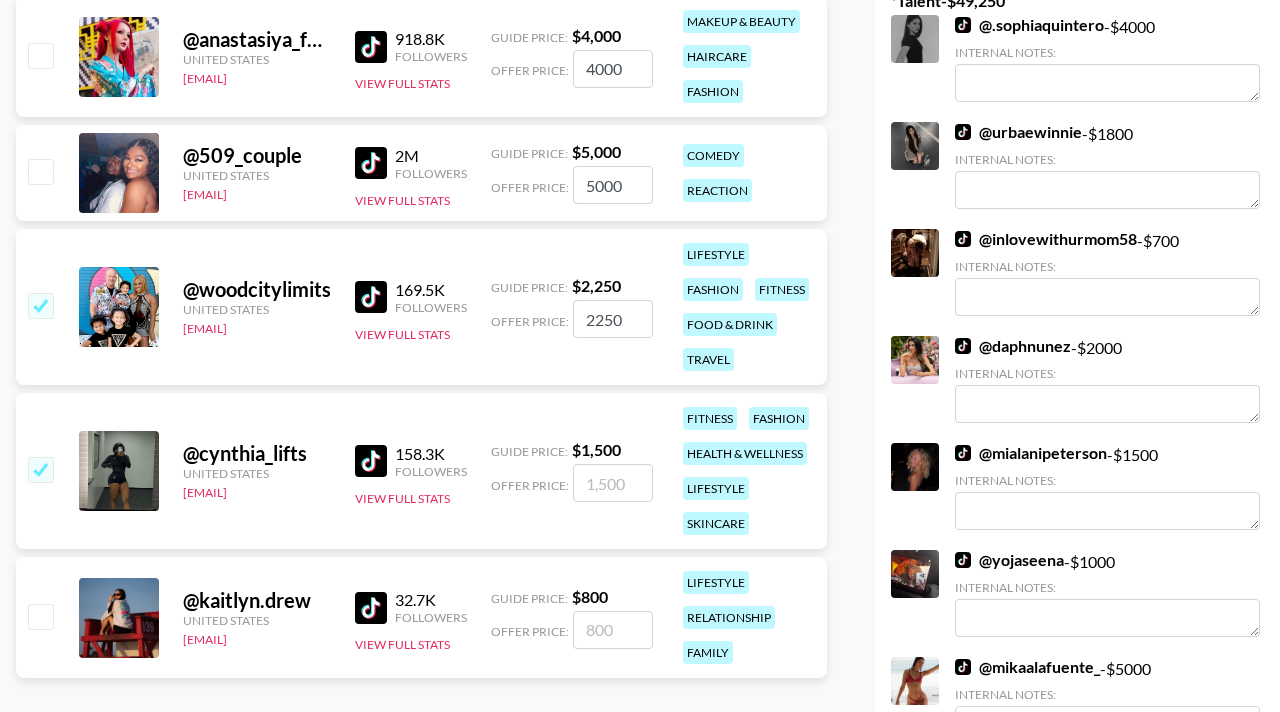 checkbox on "true" 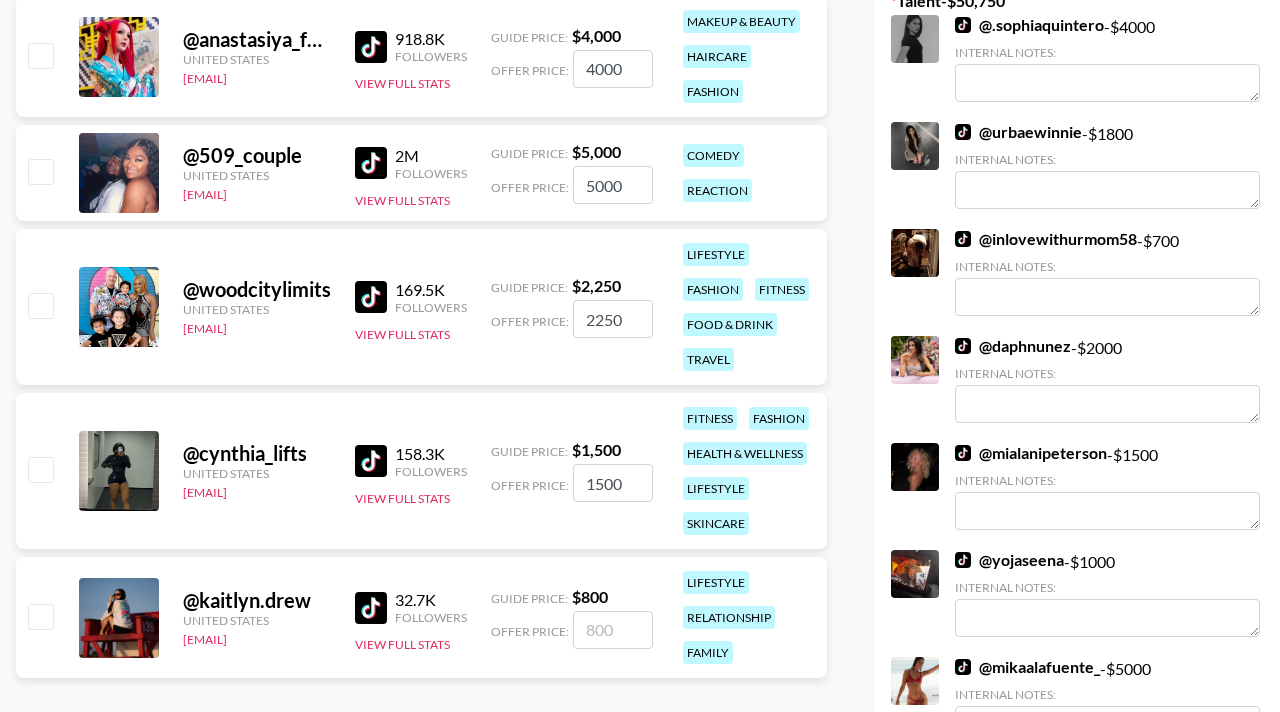 checkbox on "false" 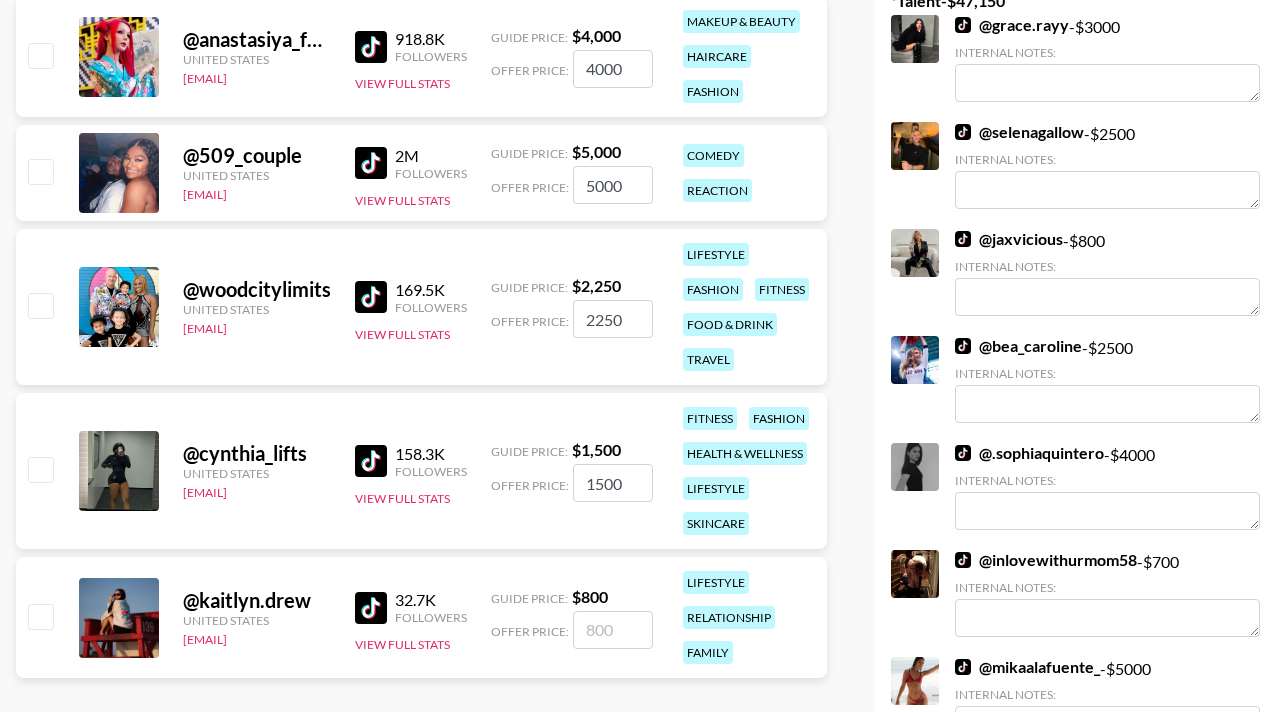 scroll, scrollTop: 537, scrollLeft: 0, axis: vertical 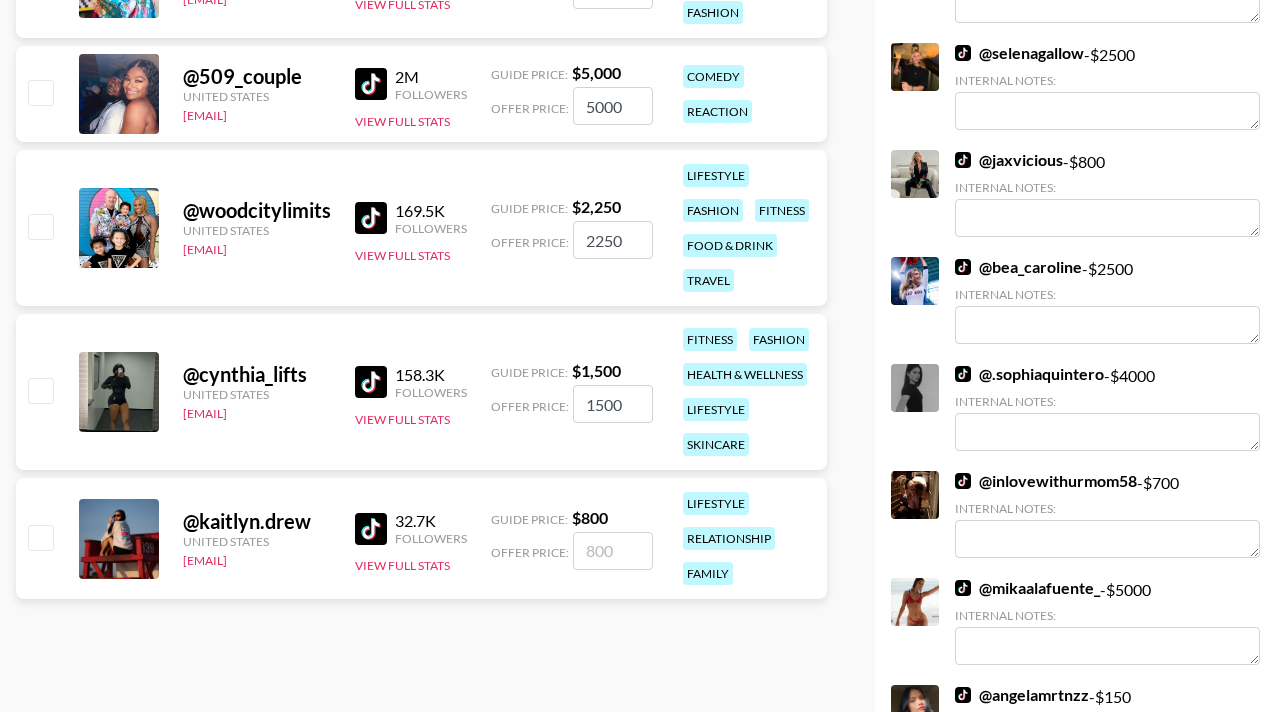 click at bounding box center [40, 537] 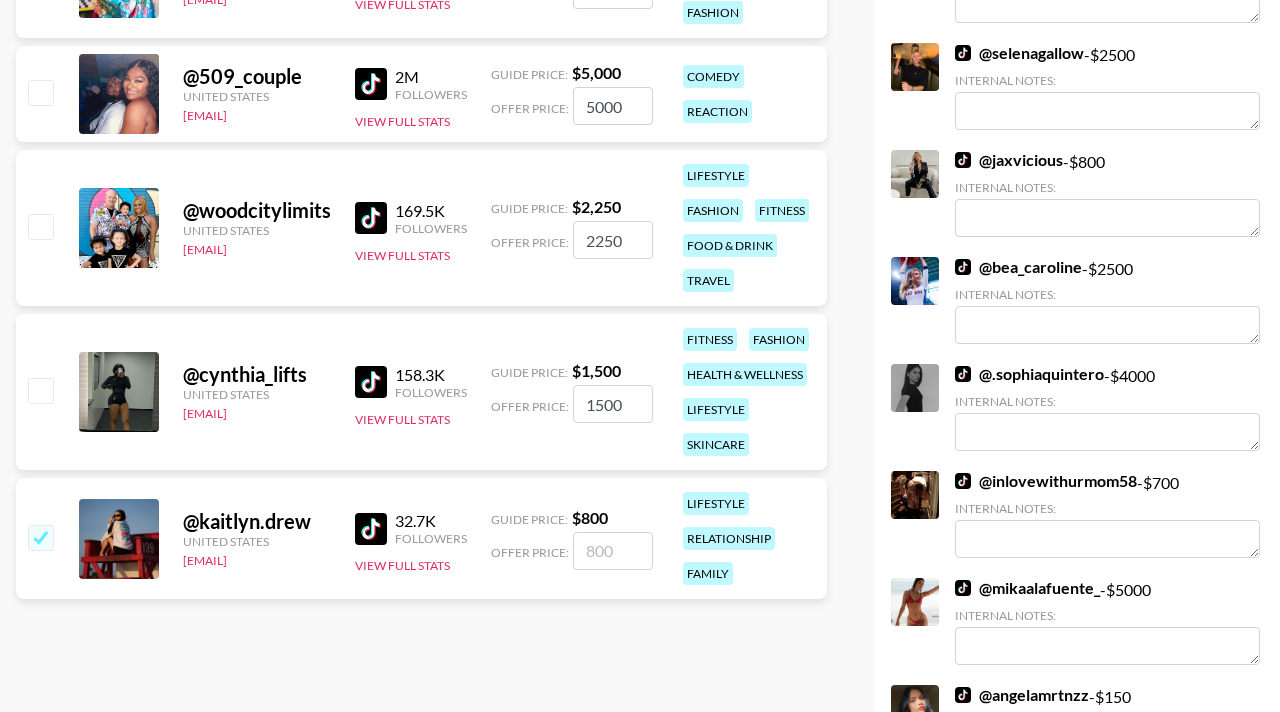 checkbox on "true" 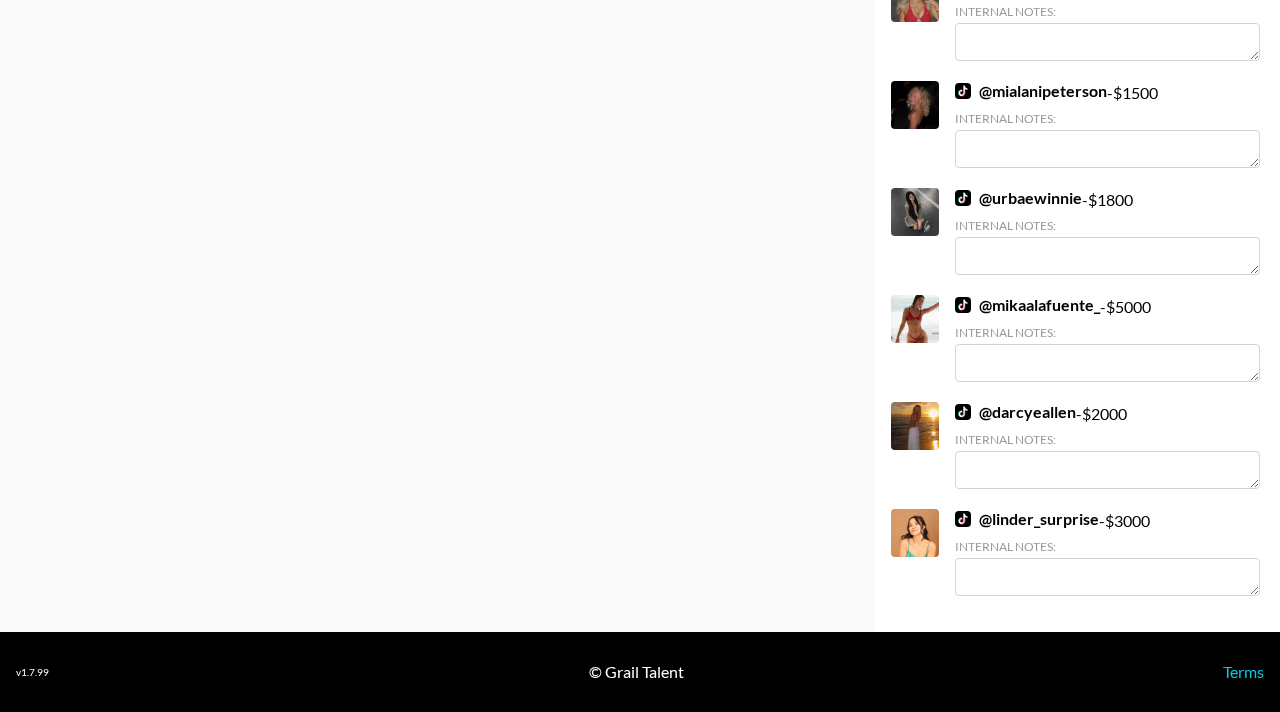 checkbox on "false" 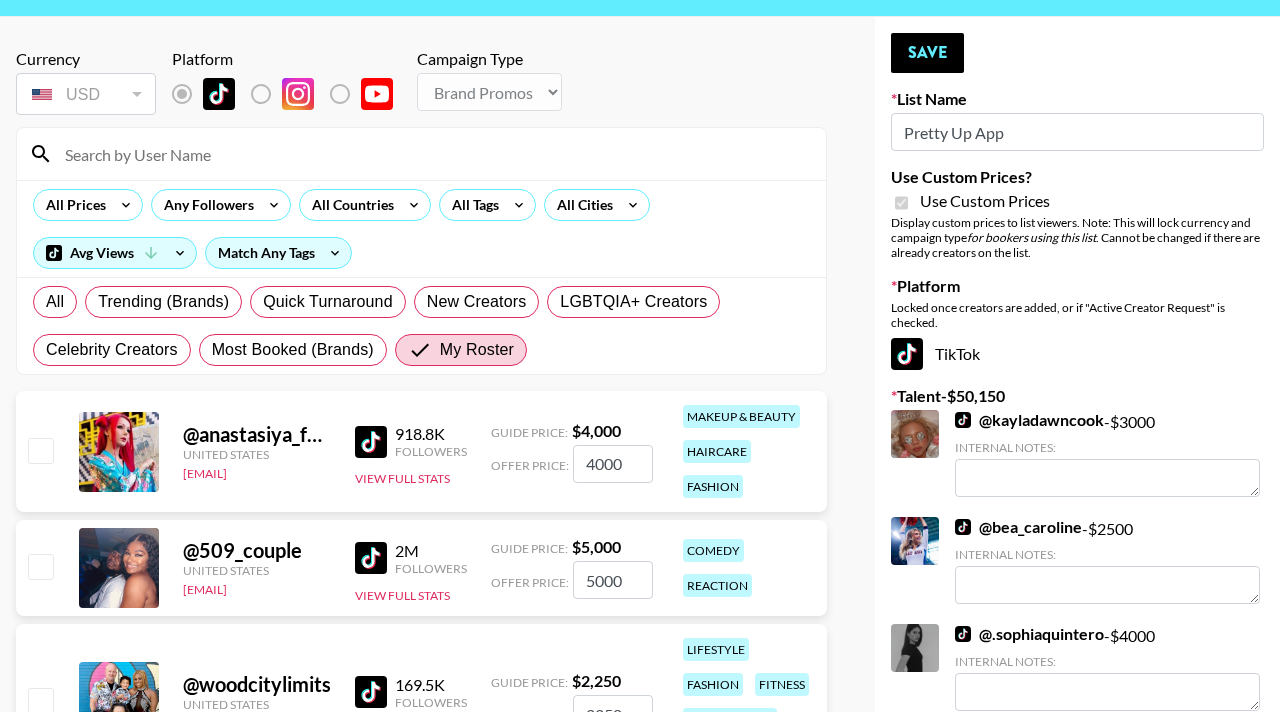 scroll, scrollTop: 67, scrollLeft: 0, axis: vertical 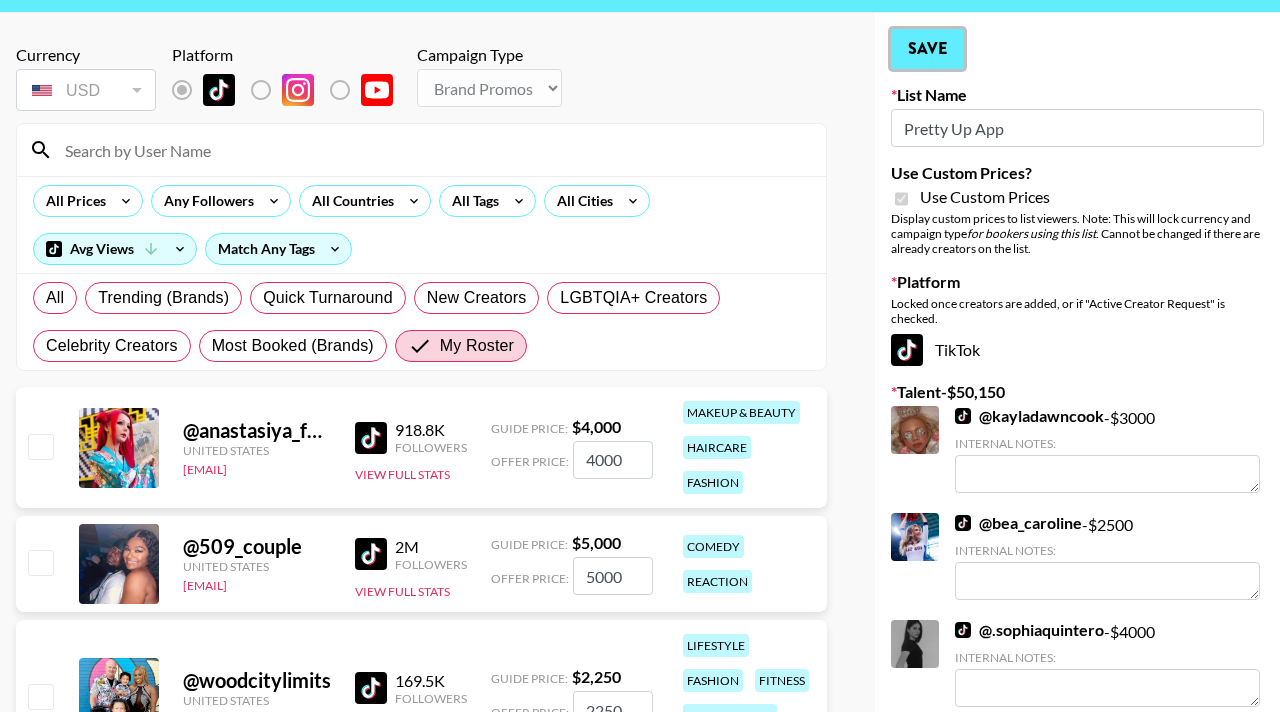 click on "Save" at bounding box center (927, 49) 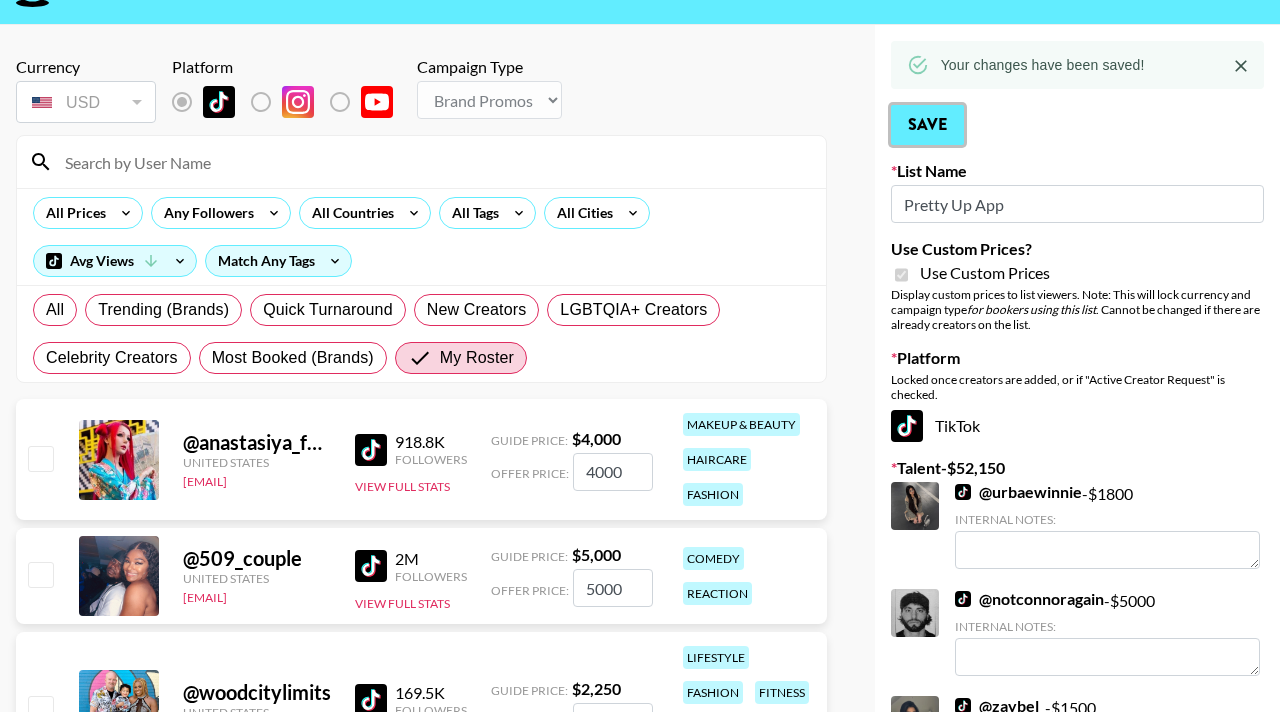 scroll, scrollTop: 0, scrollLeft: 0, axis: both 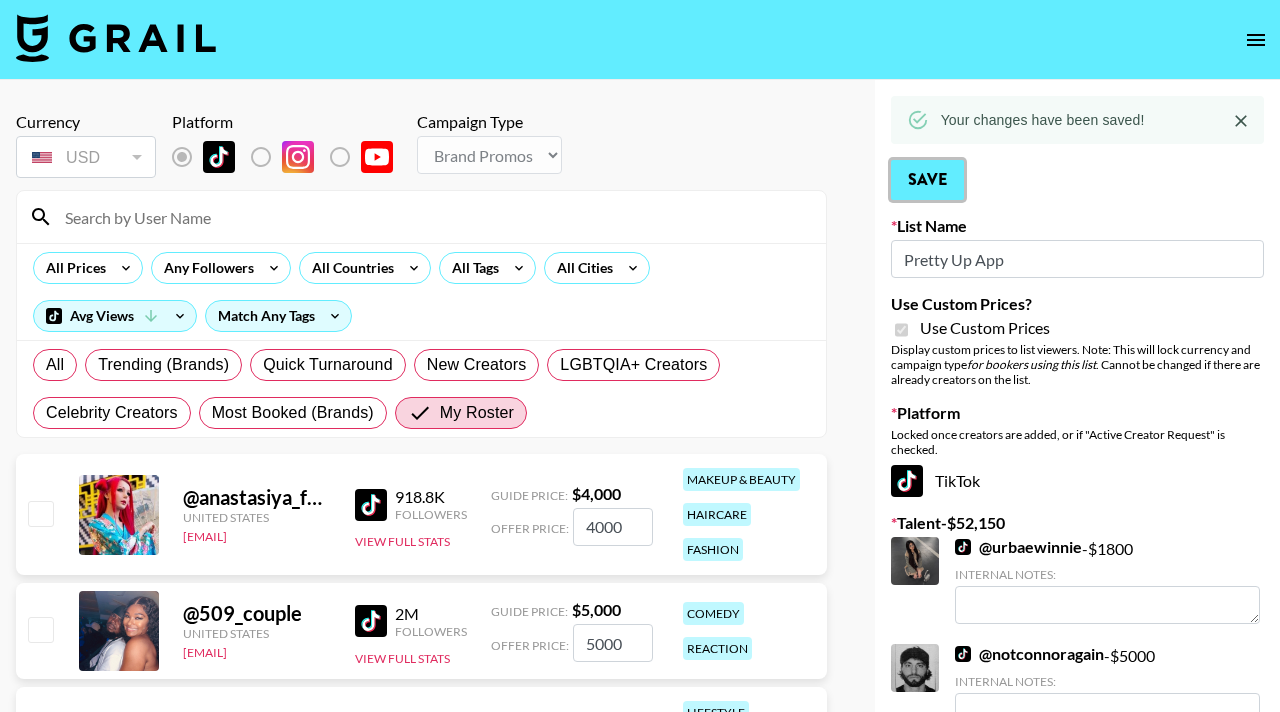 type 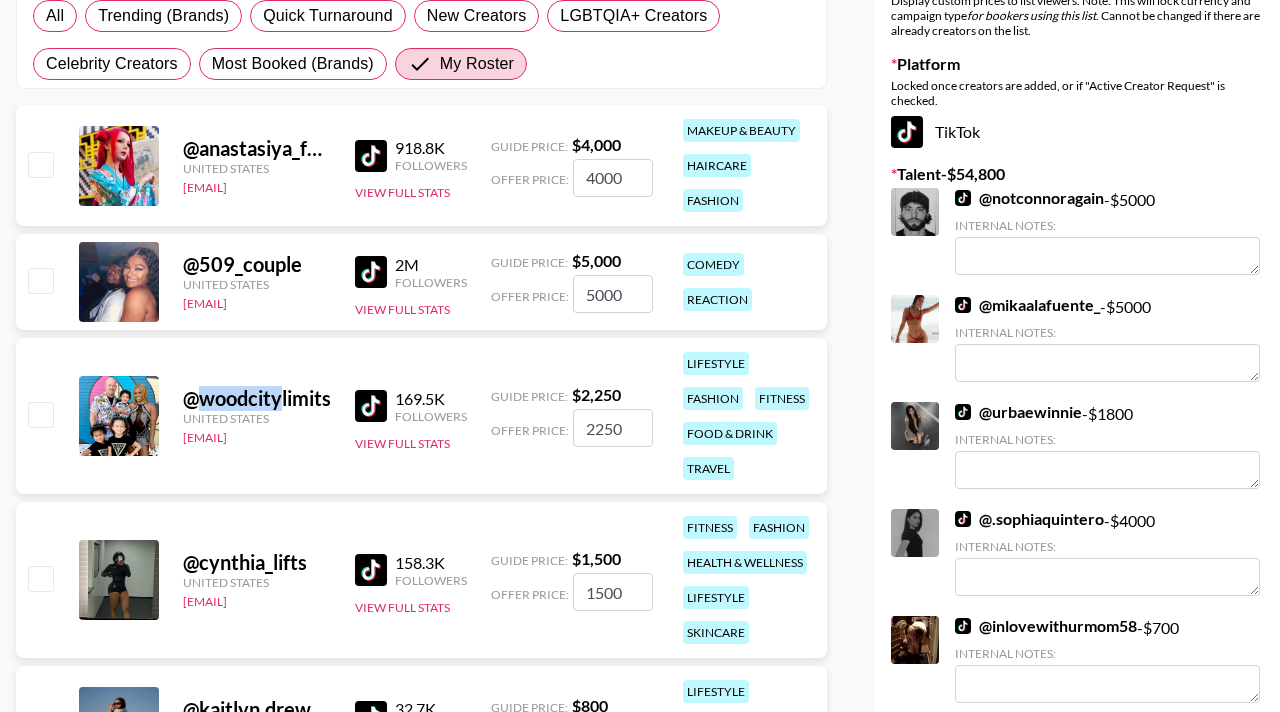 scroll, scrollTop: 312, scrollLeft: 0, axis: vertical 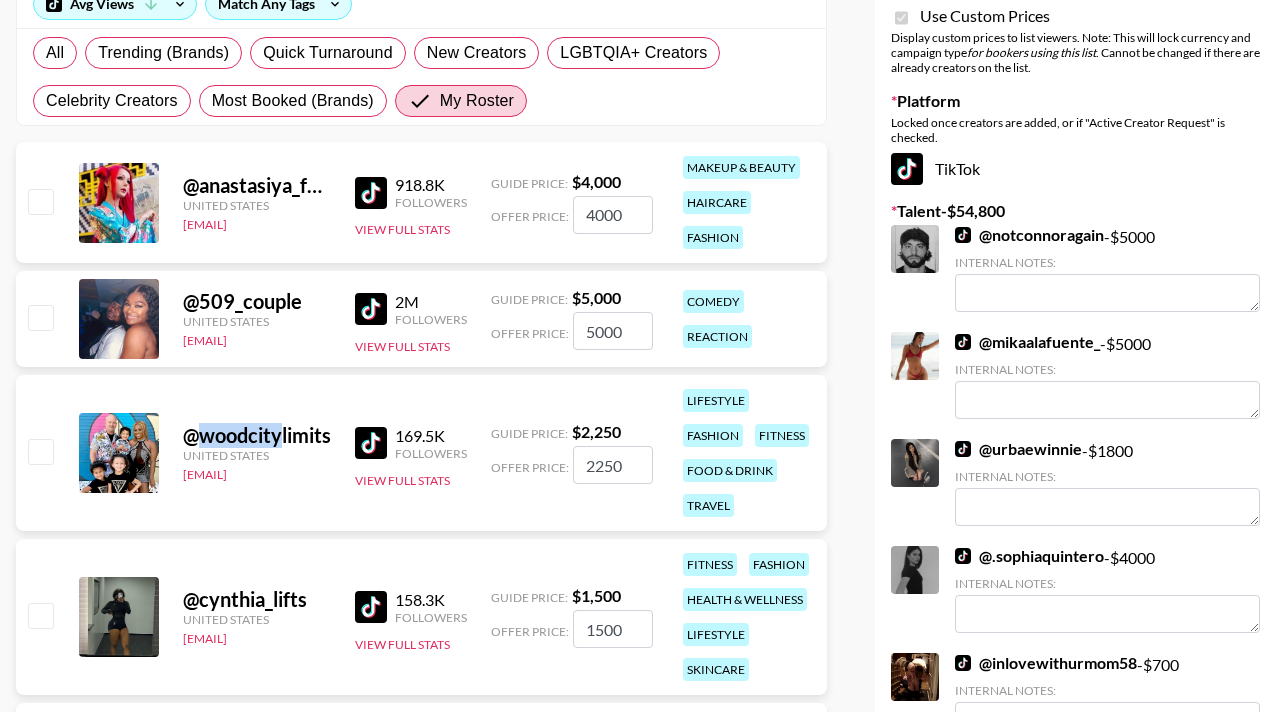click at bounding box center [40, 201] 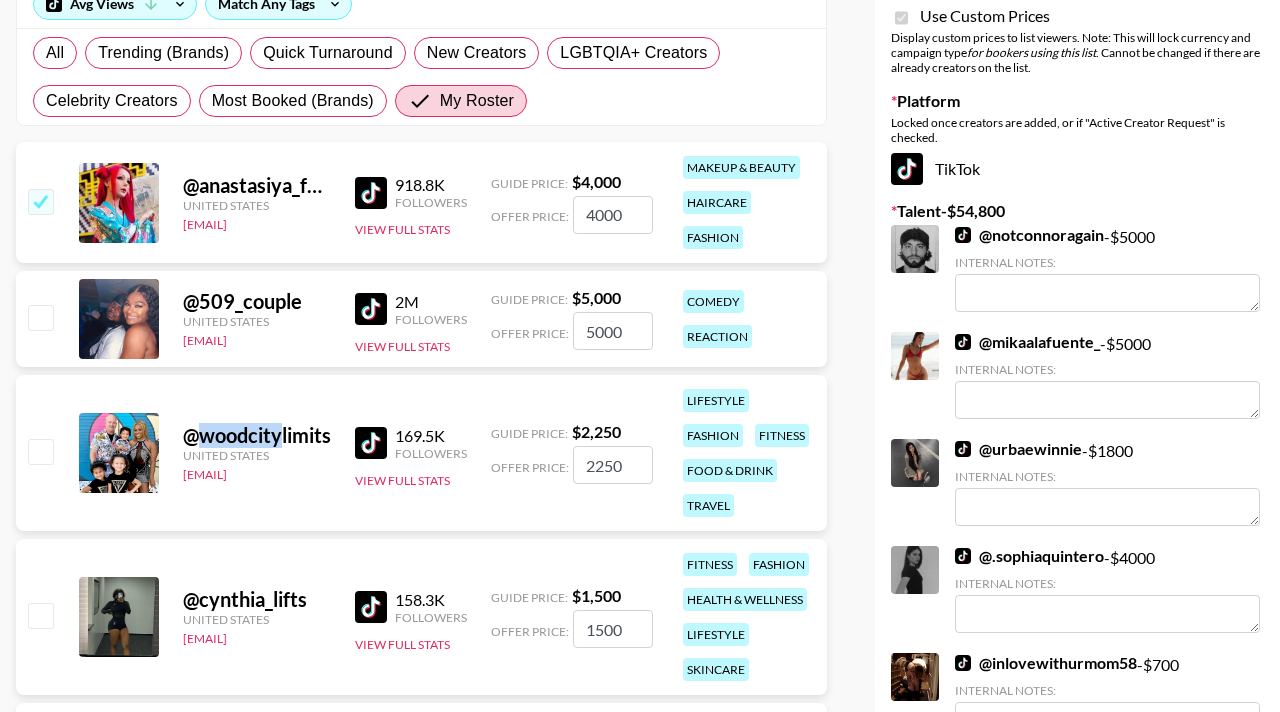 checkbox on "true" 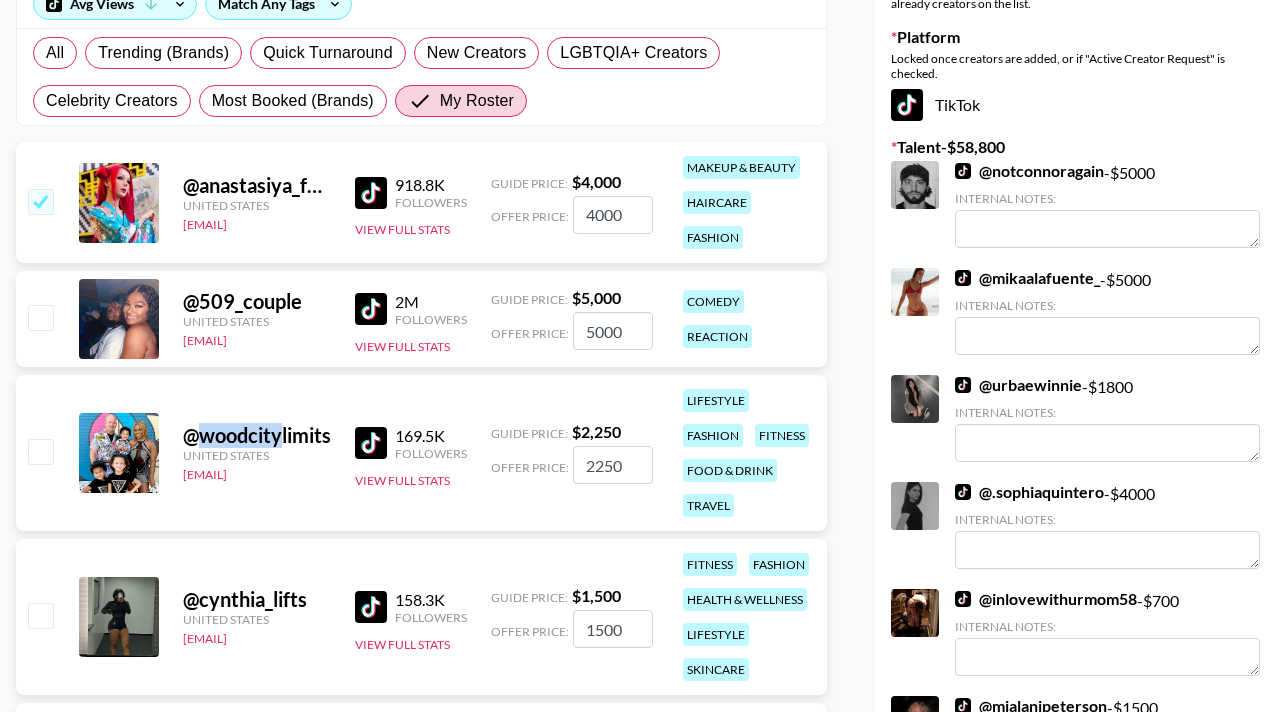 click at bounding box center (40, 317) 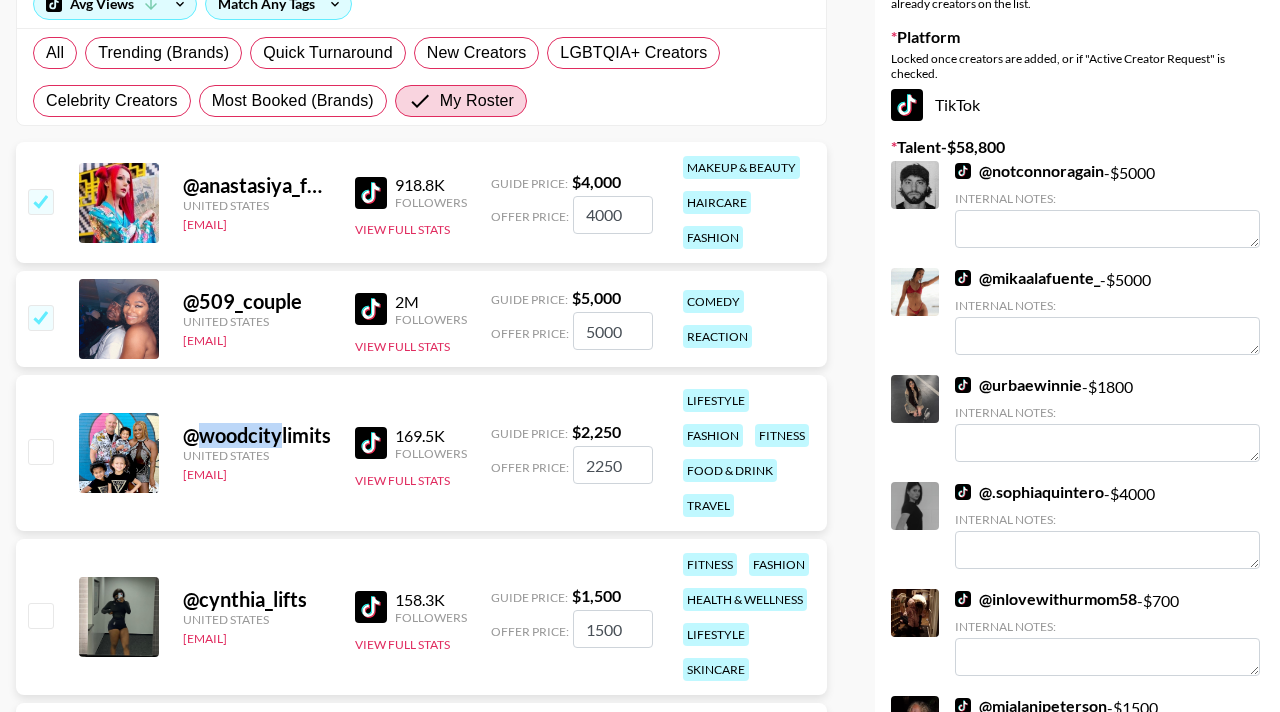 checkbox on "true" 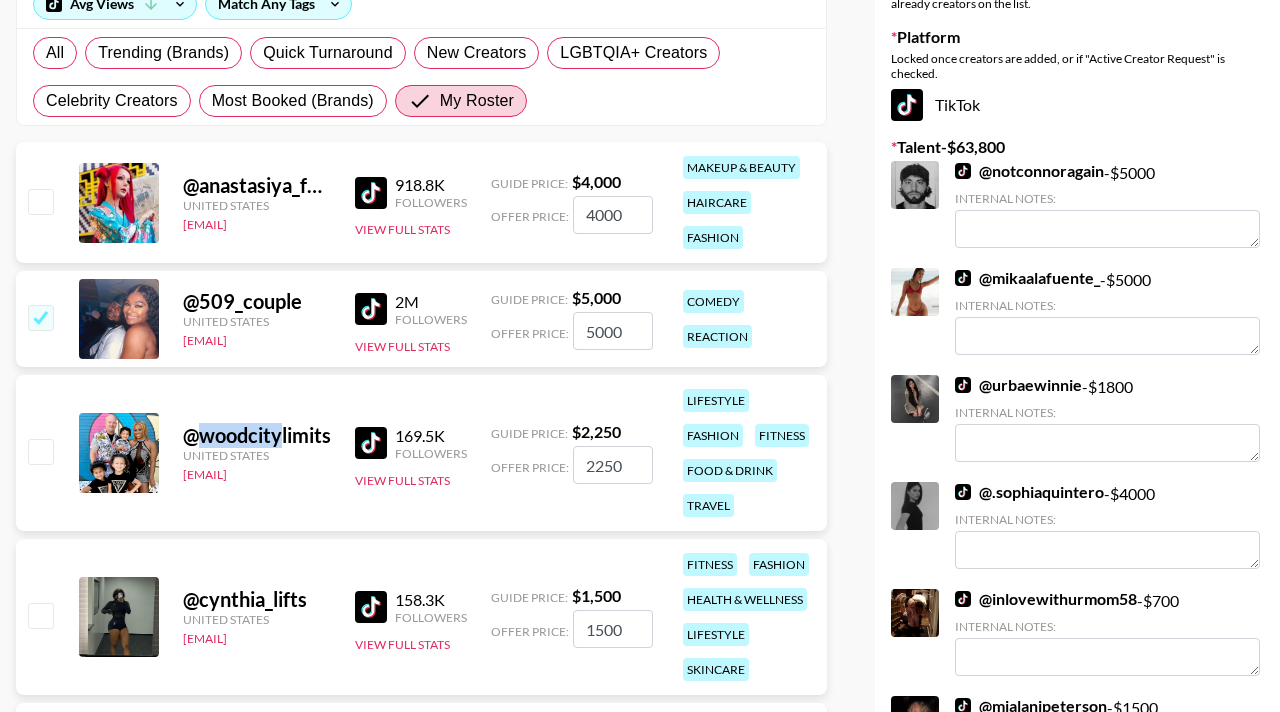 checkbox on "false" 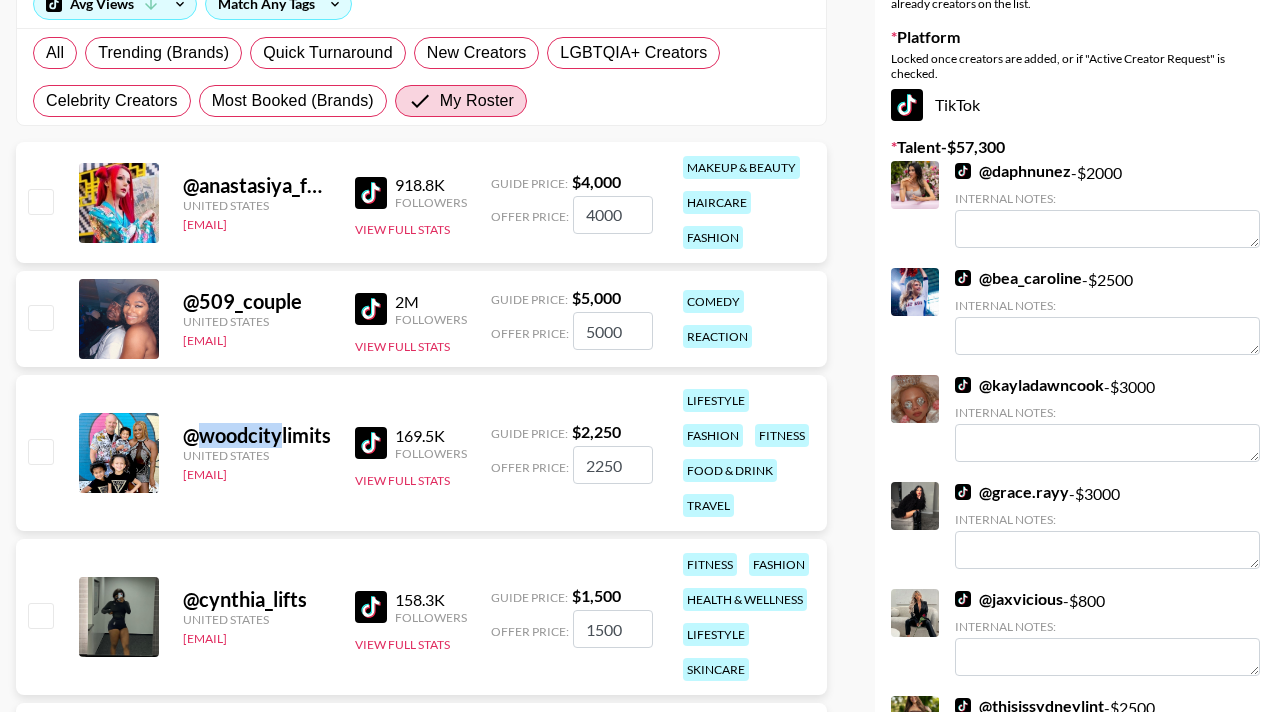 scroll, scrollTop: 353, scrollLeft: 0, axis: vertical 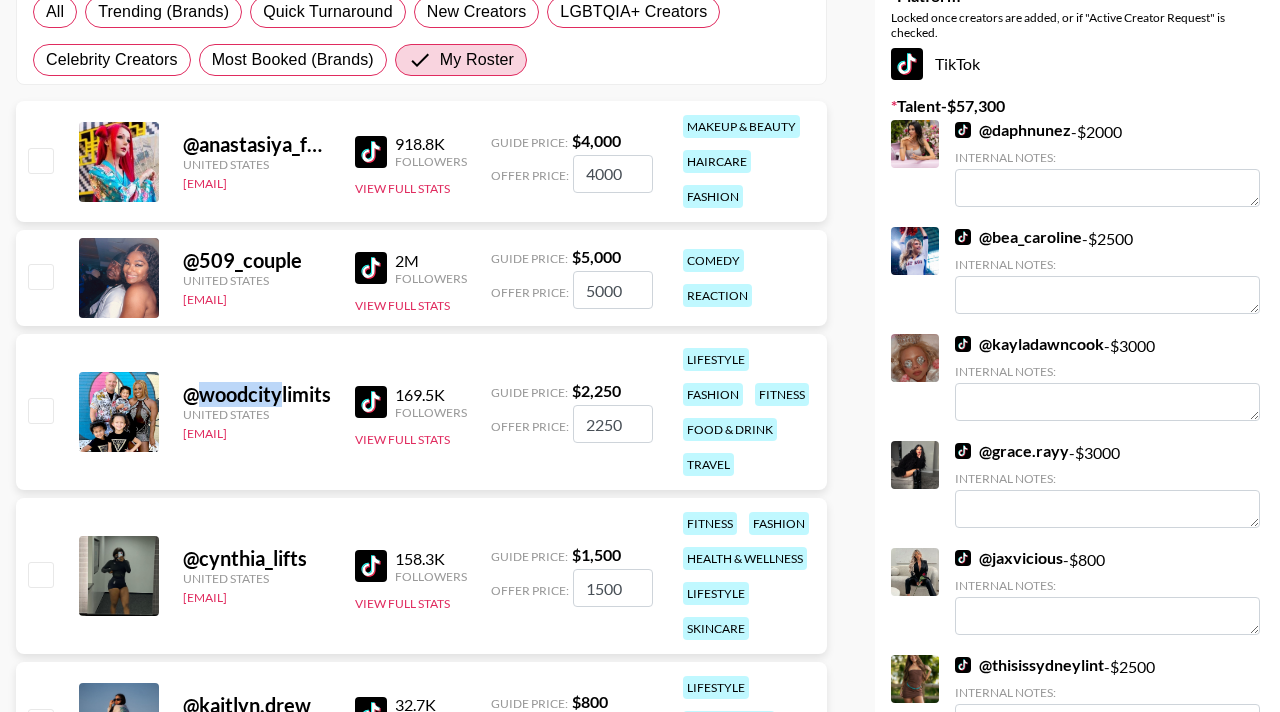 click at bounding box center (40, 160) 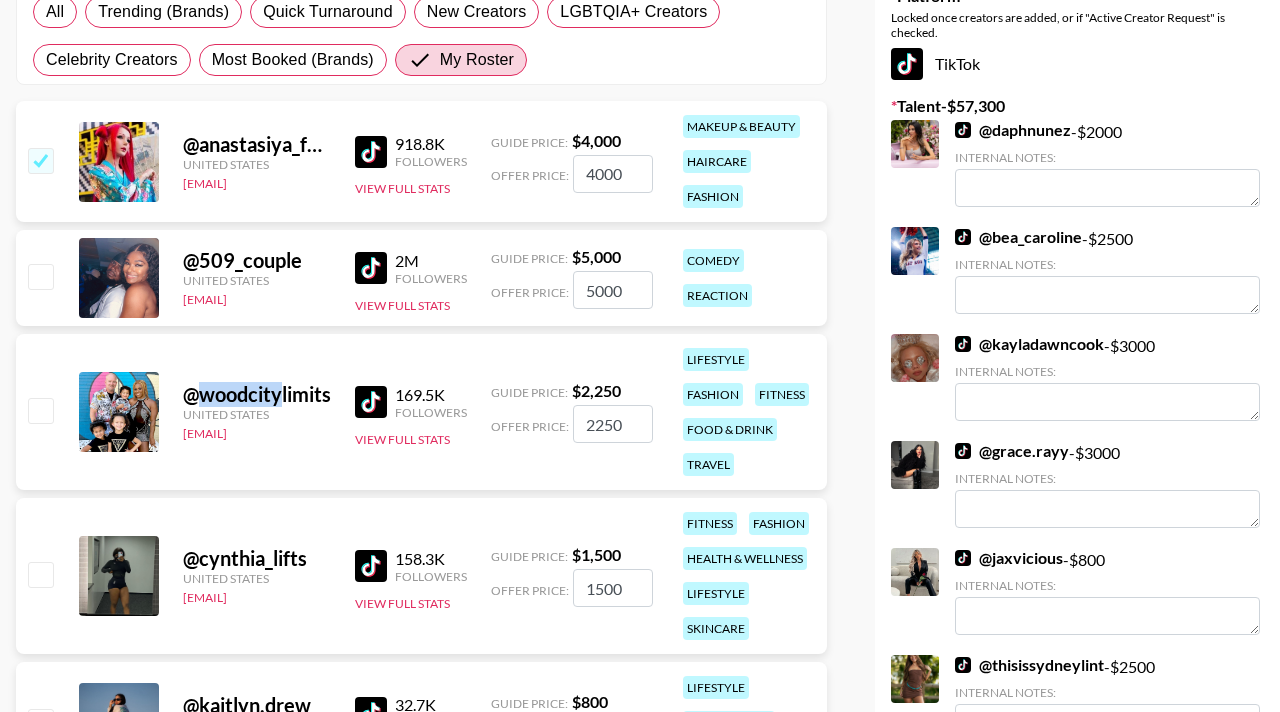 checkbox on "true" 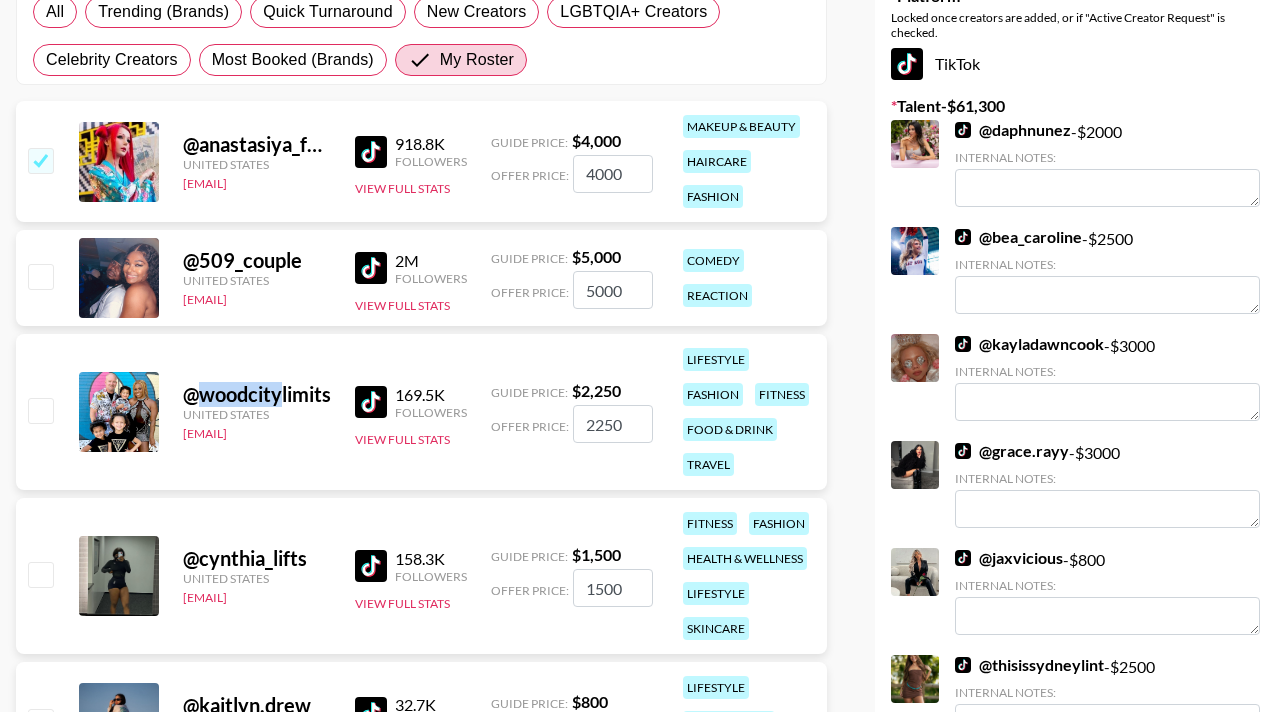 click at bounding box center [40, 276] 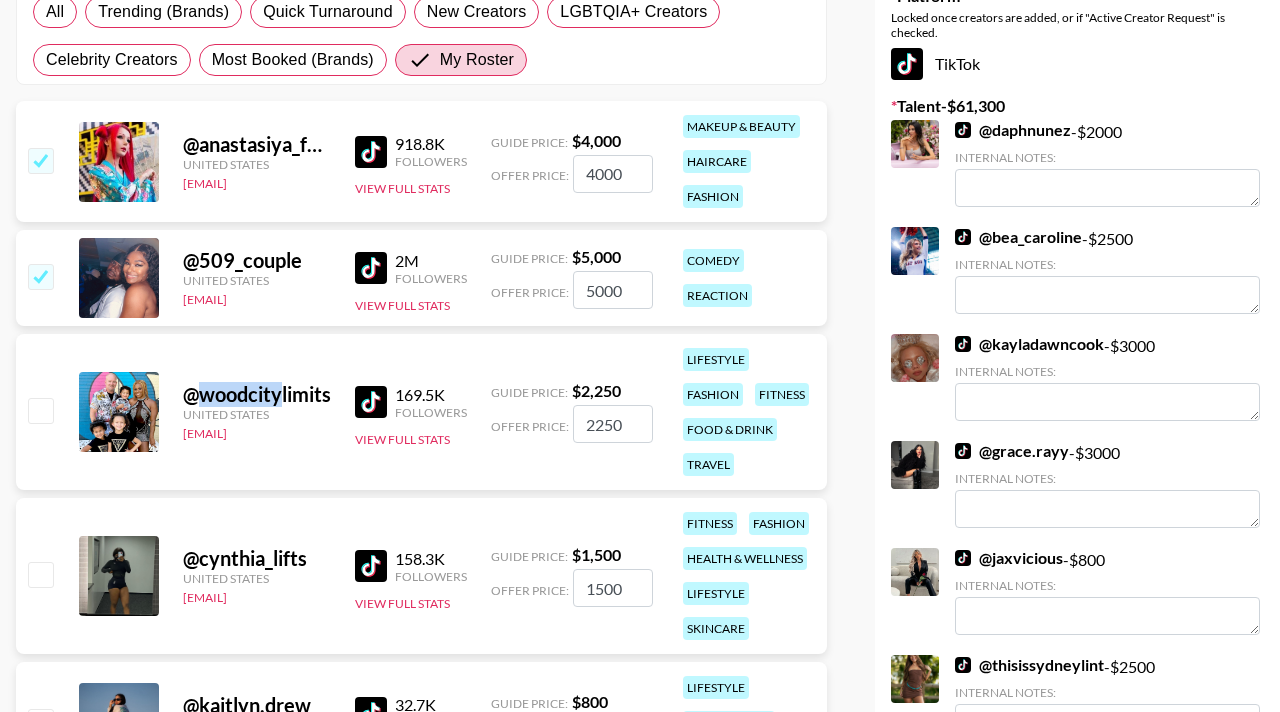 checkbox on "true" 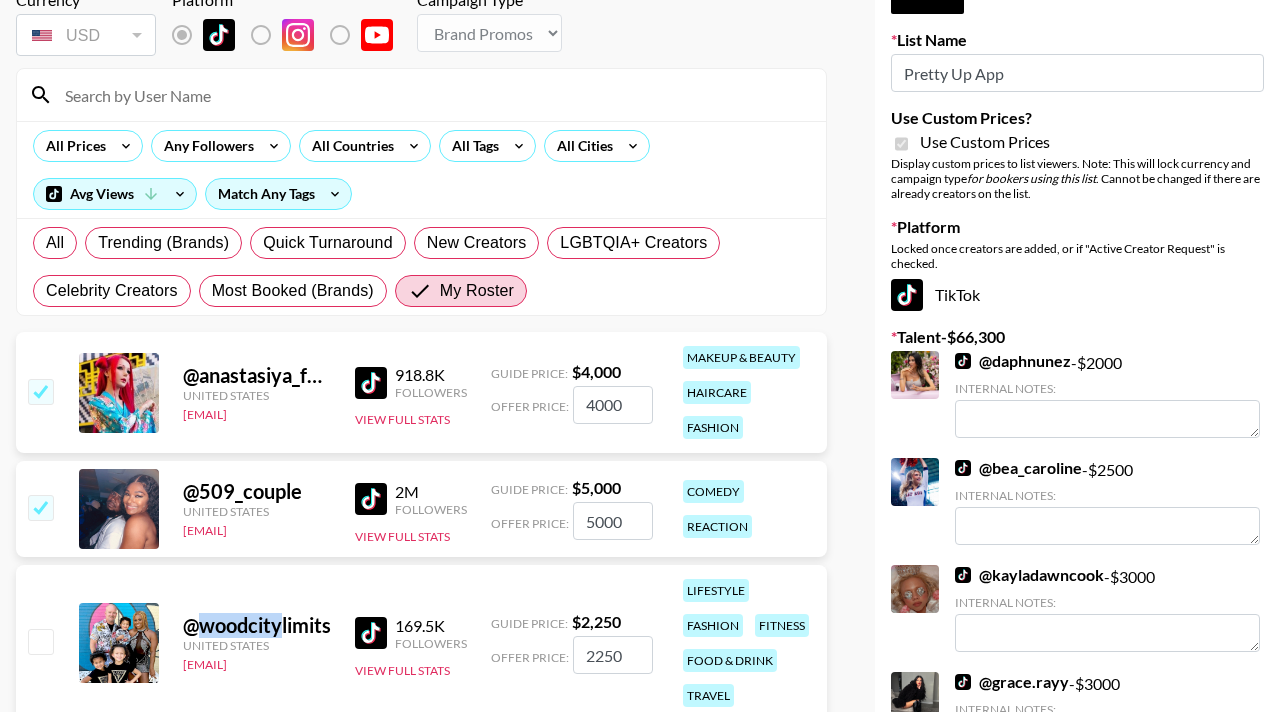 scroll, scrollTop: 110, scrollLeft: 0, axis: vertical 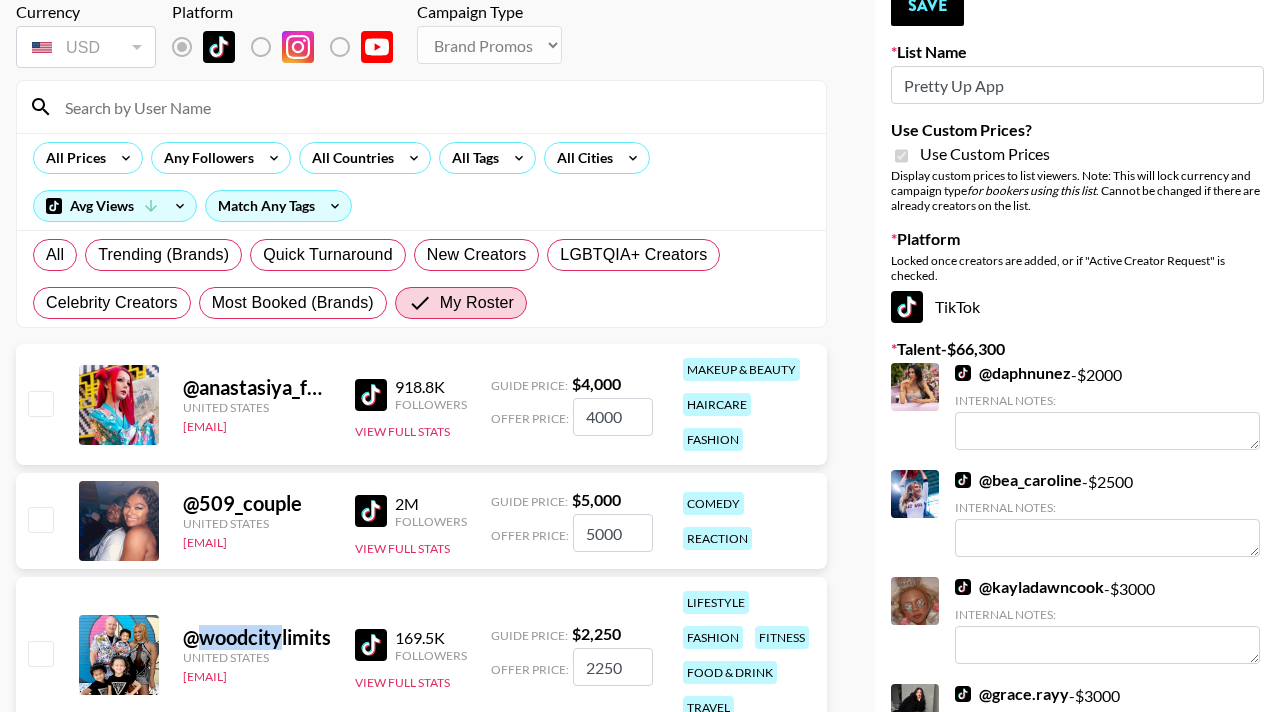 checkbox on "false" 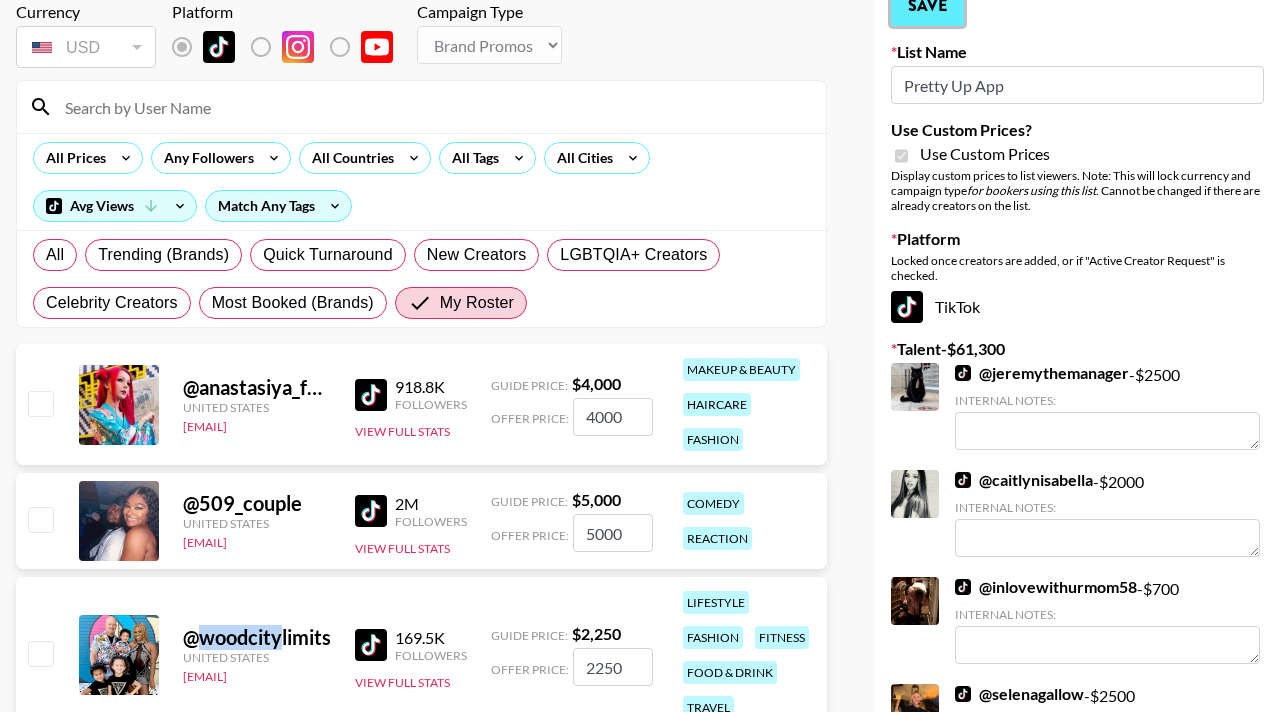 click on "Save" at bounding box center [927, 6] 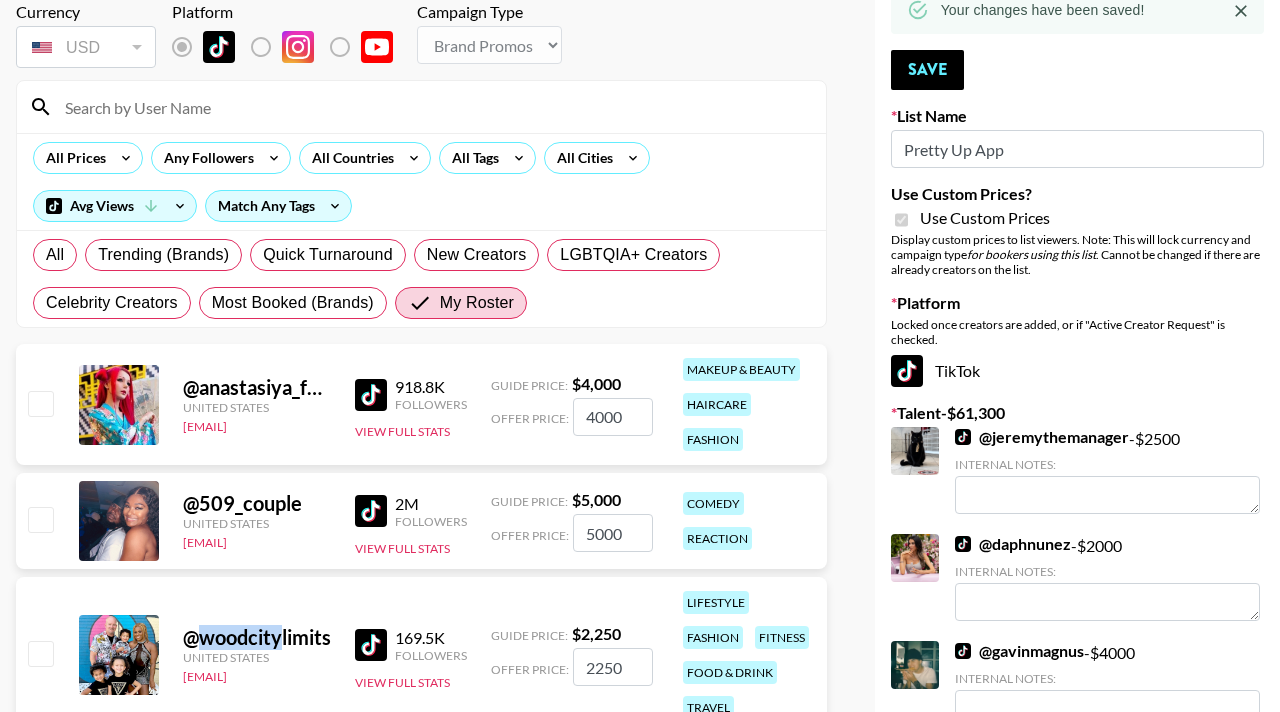 click at bounding box center (40, 403) 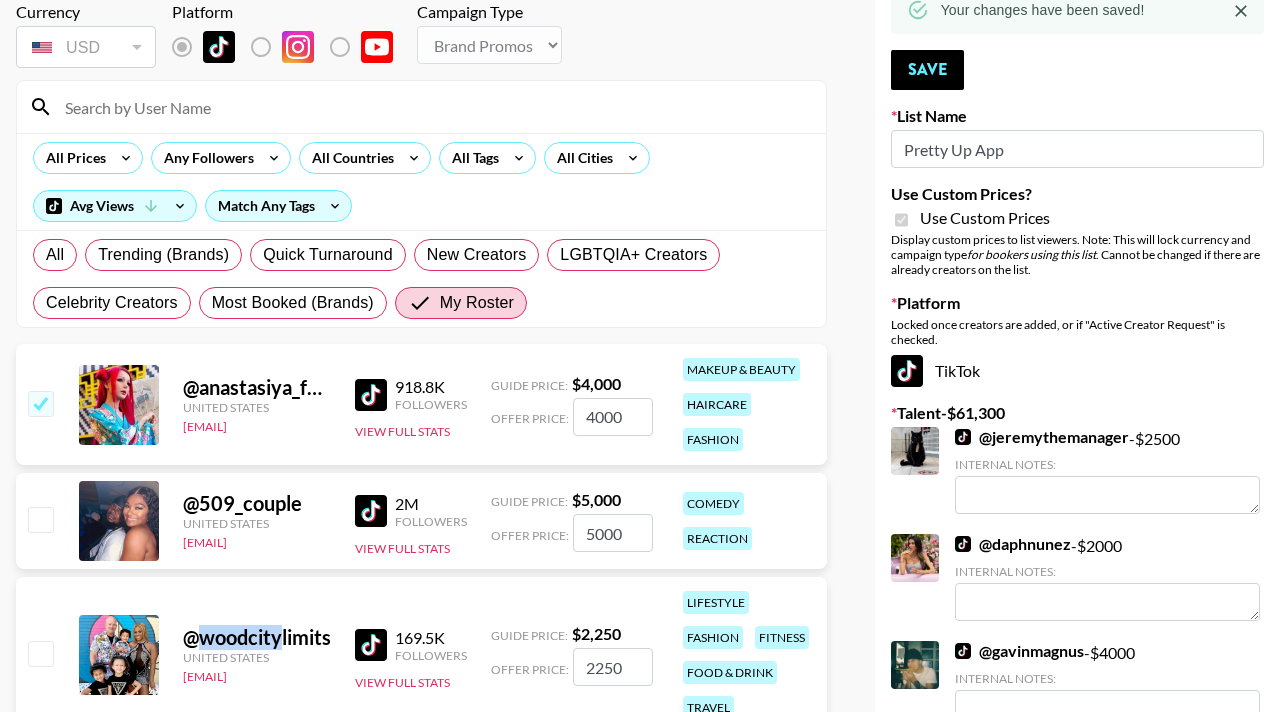 checkbox on "true" 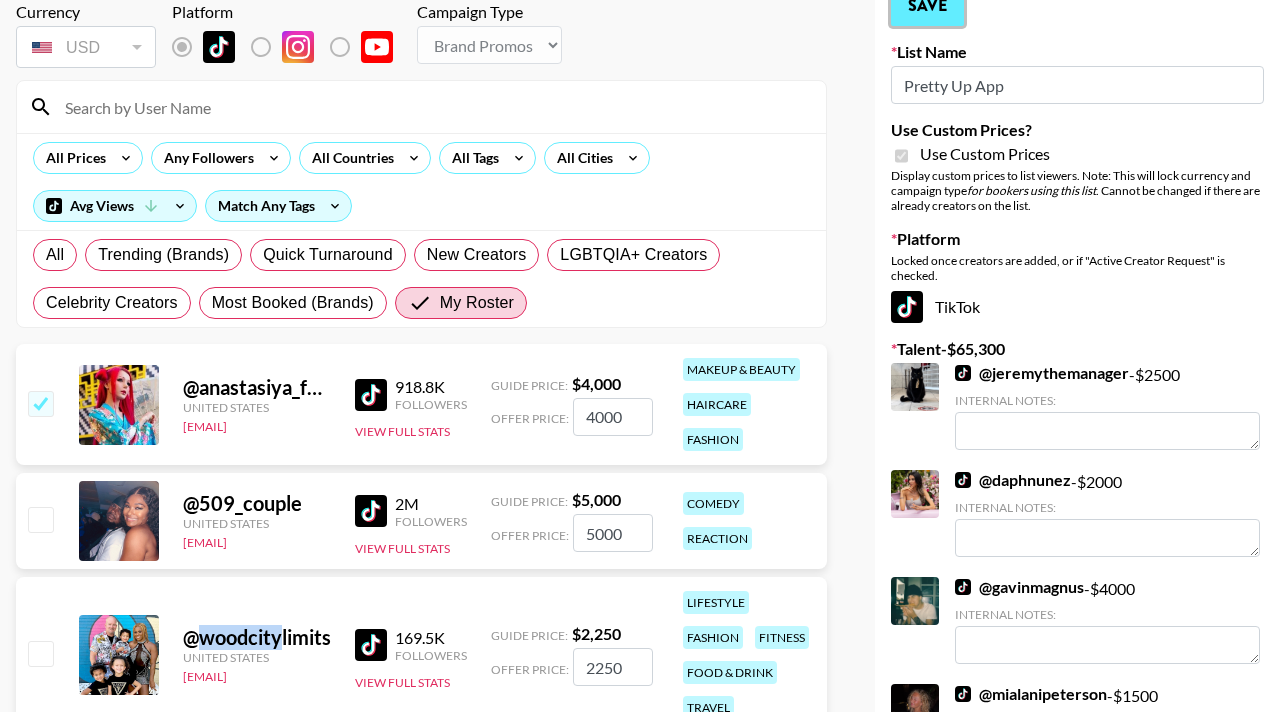click on "Save" at bounding box center [927, 6] 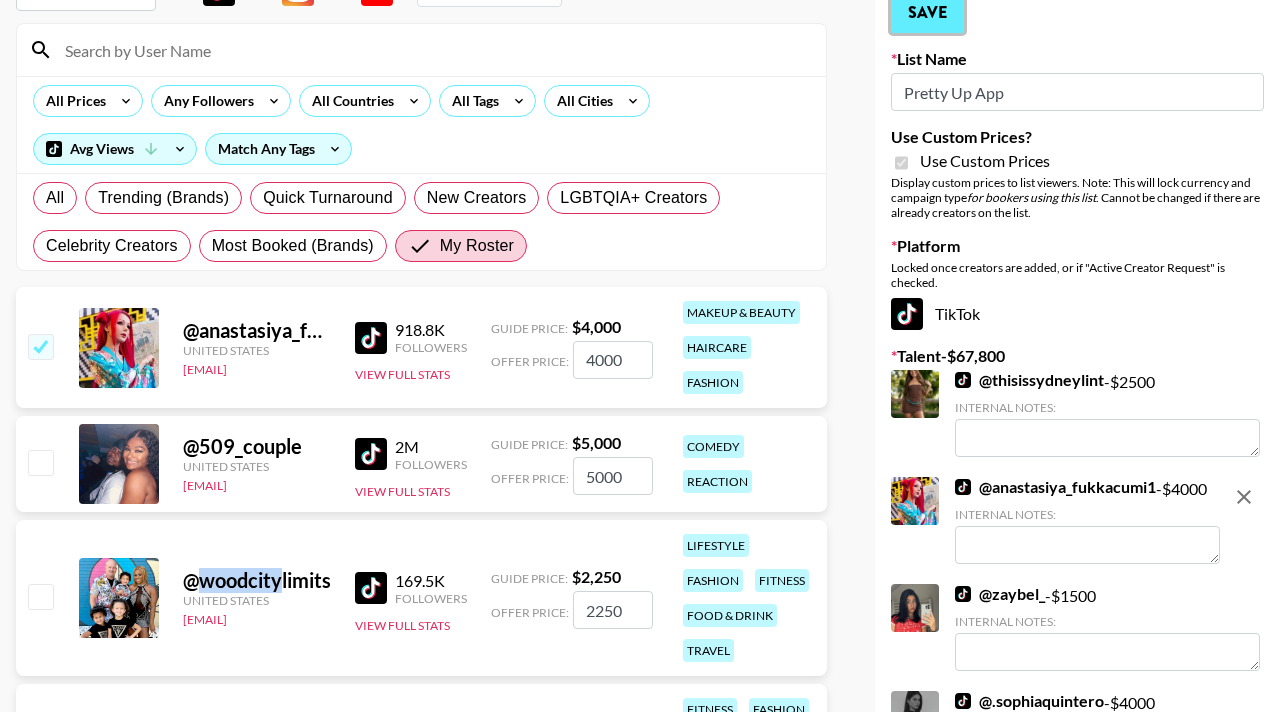 scroll, scrollTop: 184, scrollLeft: 0, axis: vertical 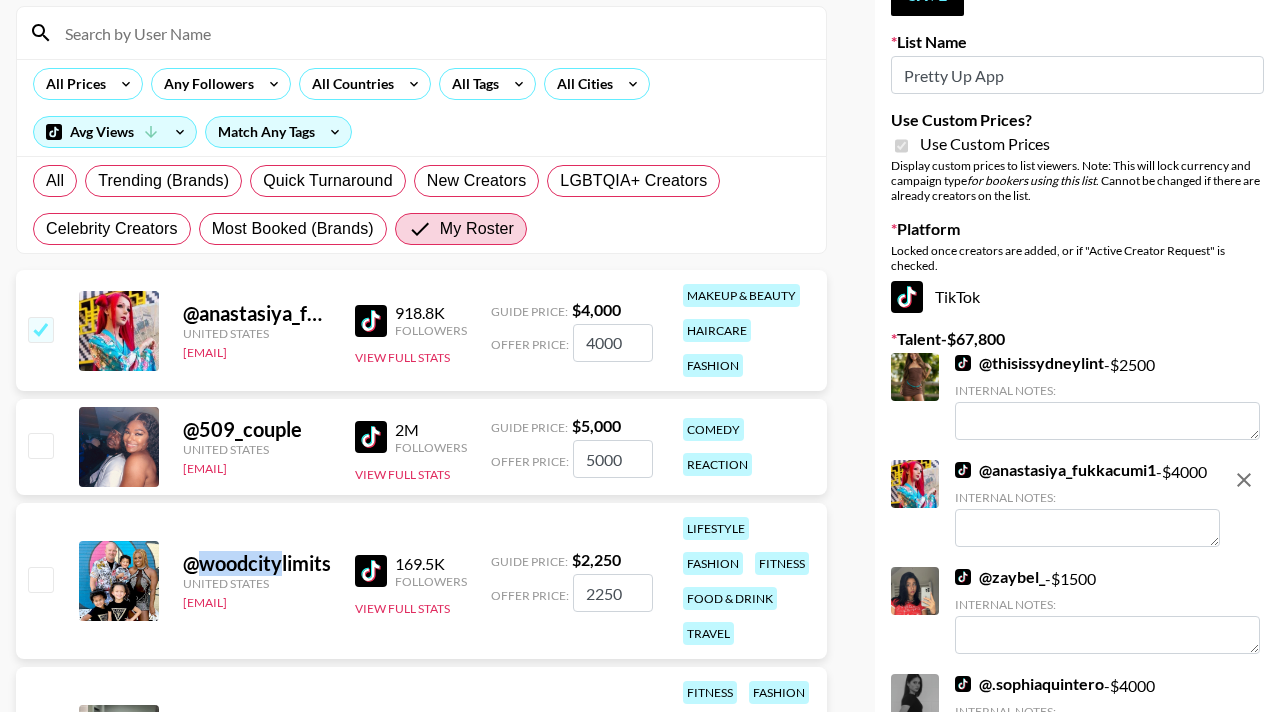 click at bounding box center (40, 445) 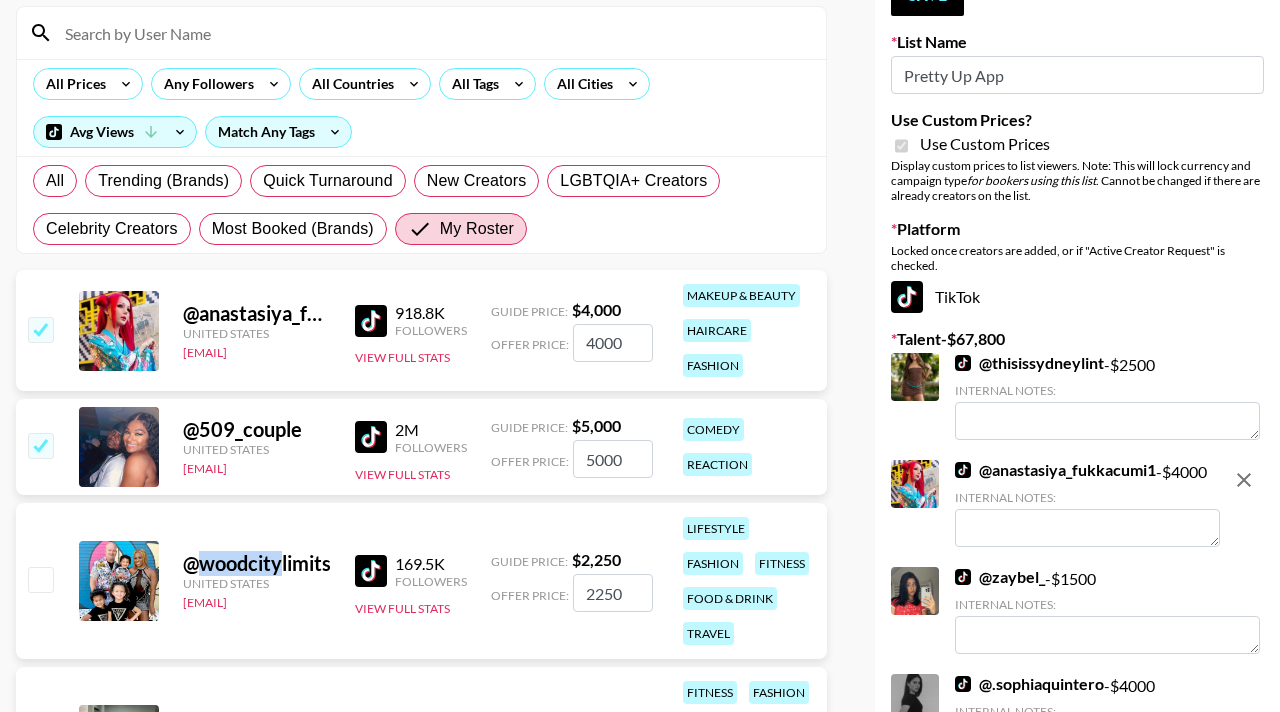 checkbox on "true" 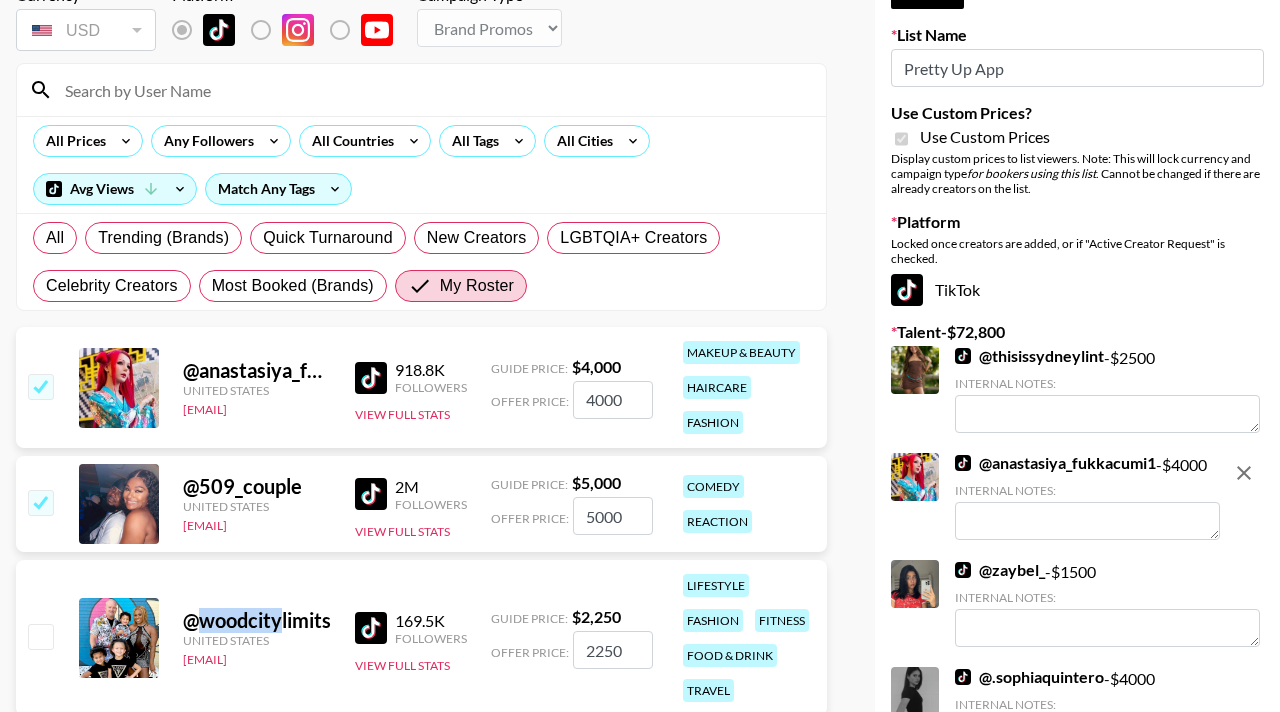 scroll, scrollTop: 114, scrollLeft: 0, axis: vertical 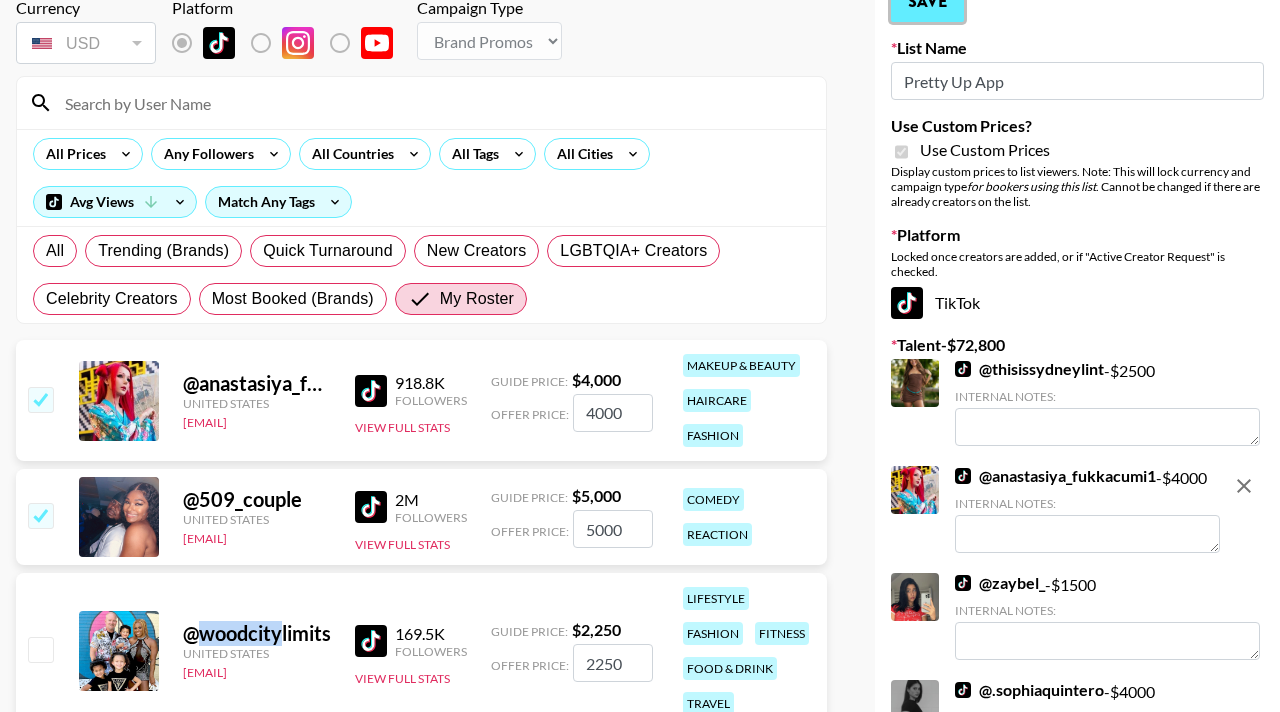 click on "Save" at bounding box center (927, 2) 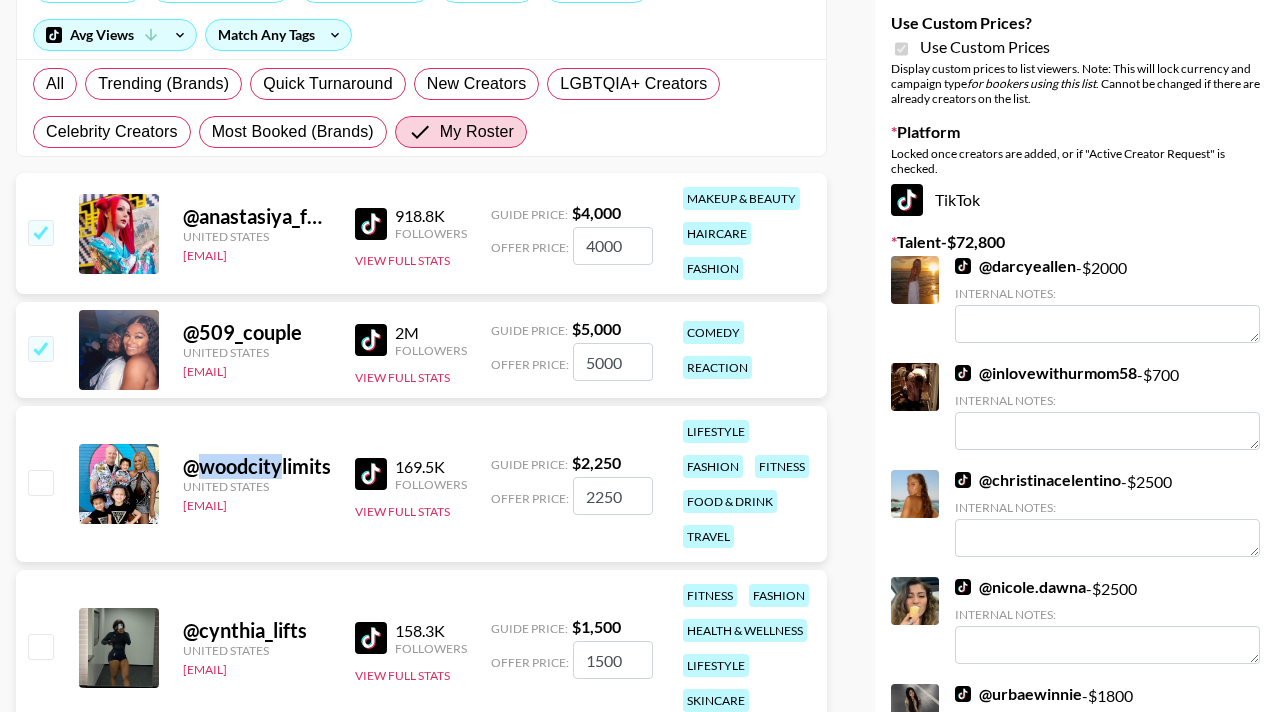 scroll, scrollTop: 299, scrollLeft: 0, axis: vertical 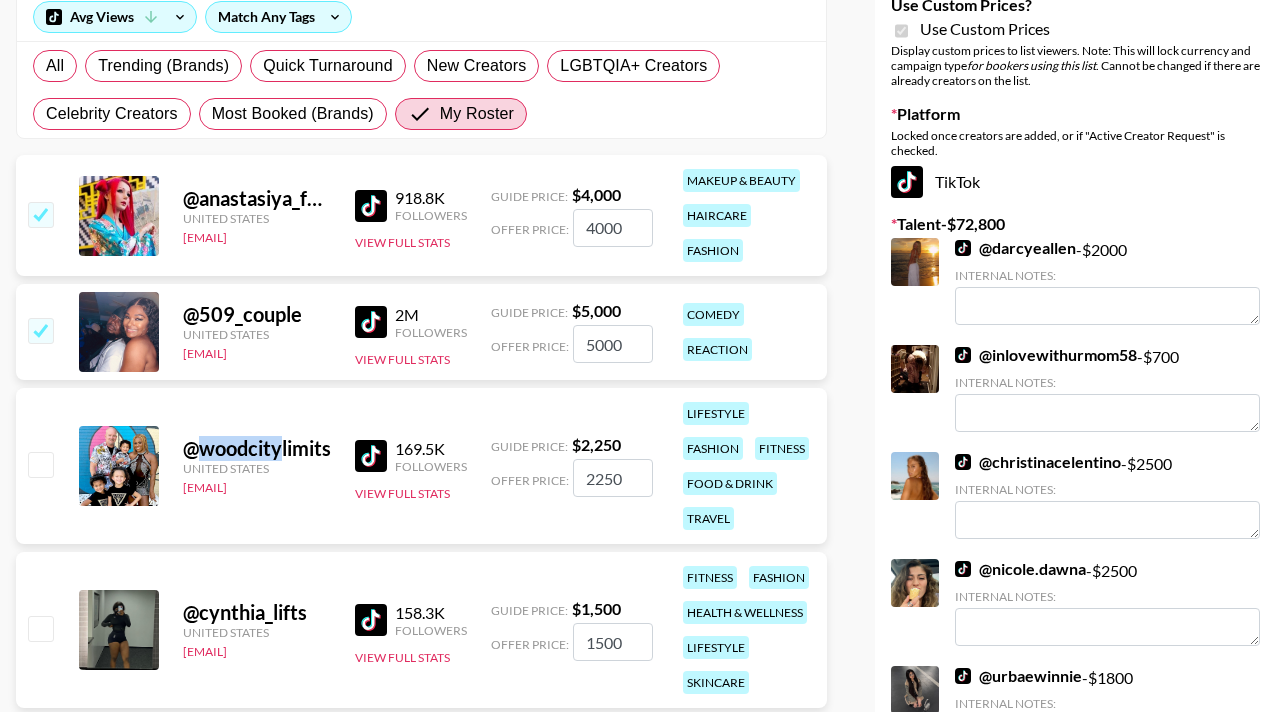 click at bounding box center [40, 464] 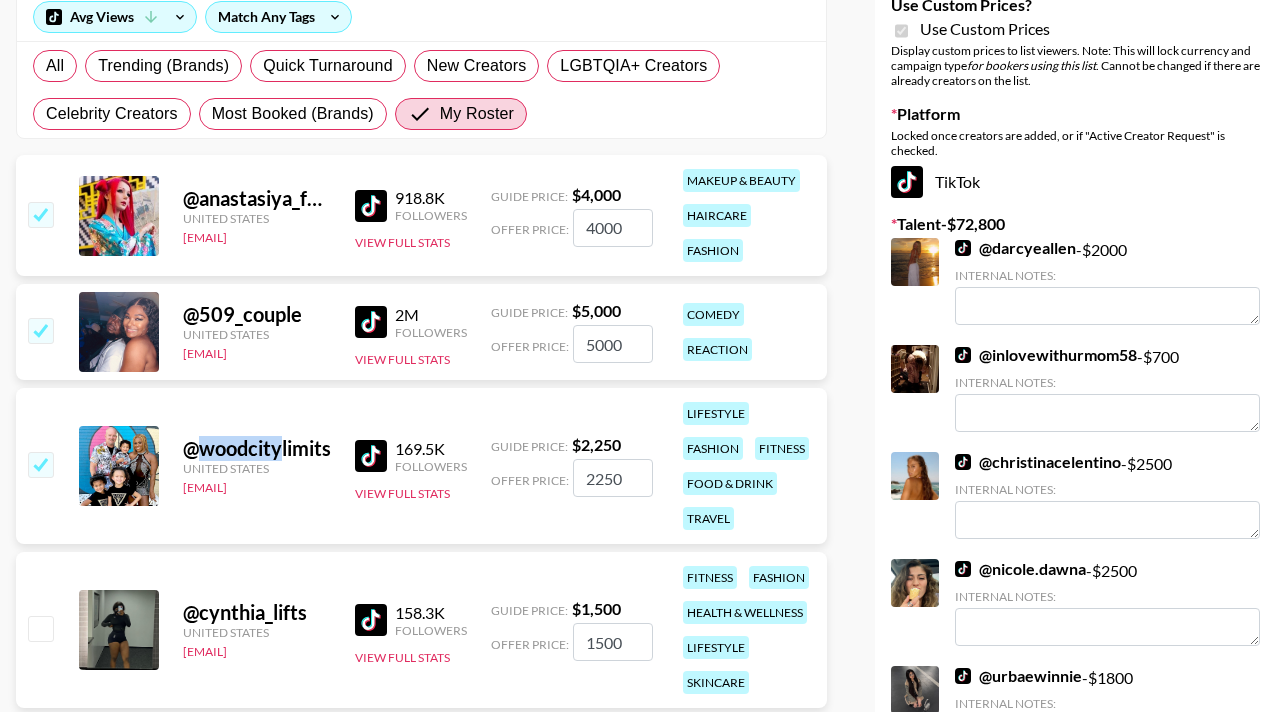 checkbox on "true" 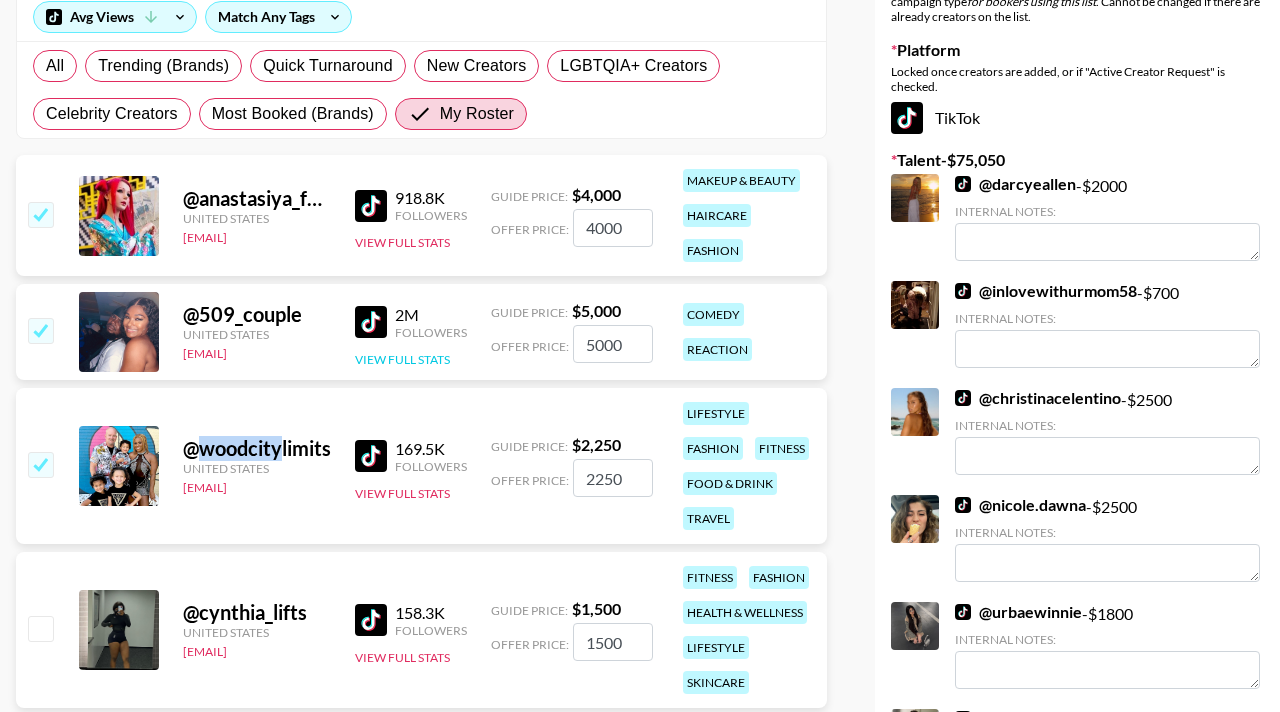 scroll, scrollTop: 0, scrollLeft: 0, axis: both 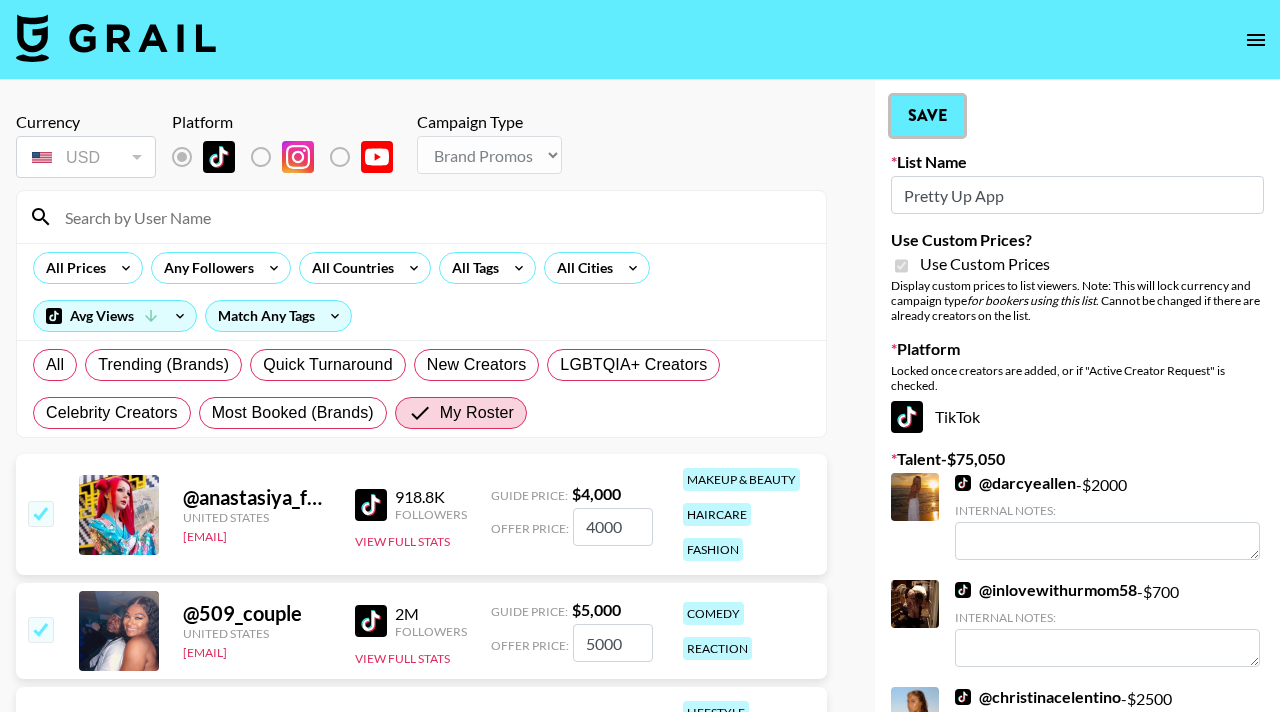 click on "Save" at bounding box center (927, 116) 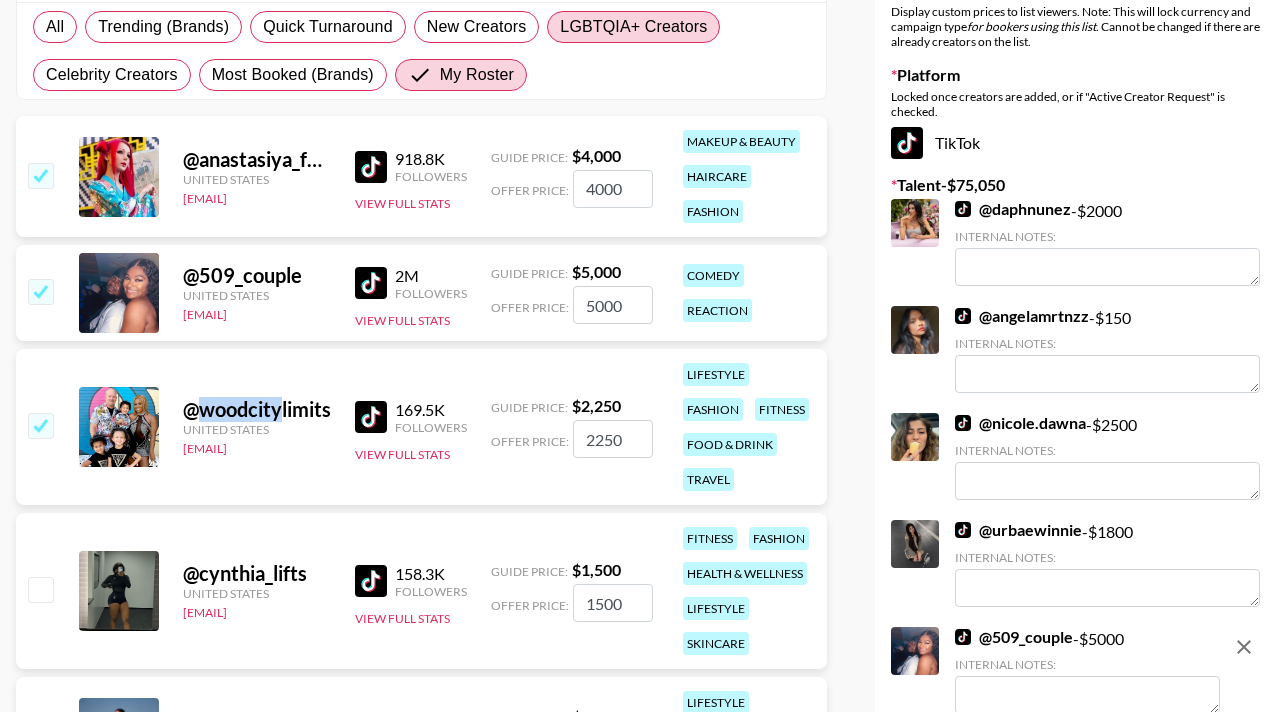 scroll, scrollTop: 491, scrollLeft: 0, axis: vertical 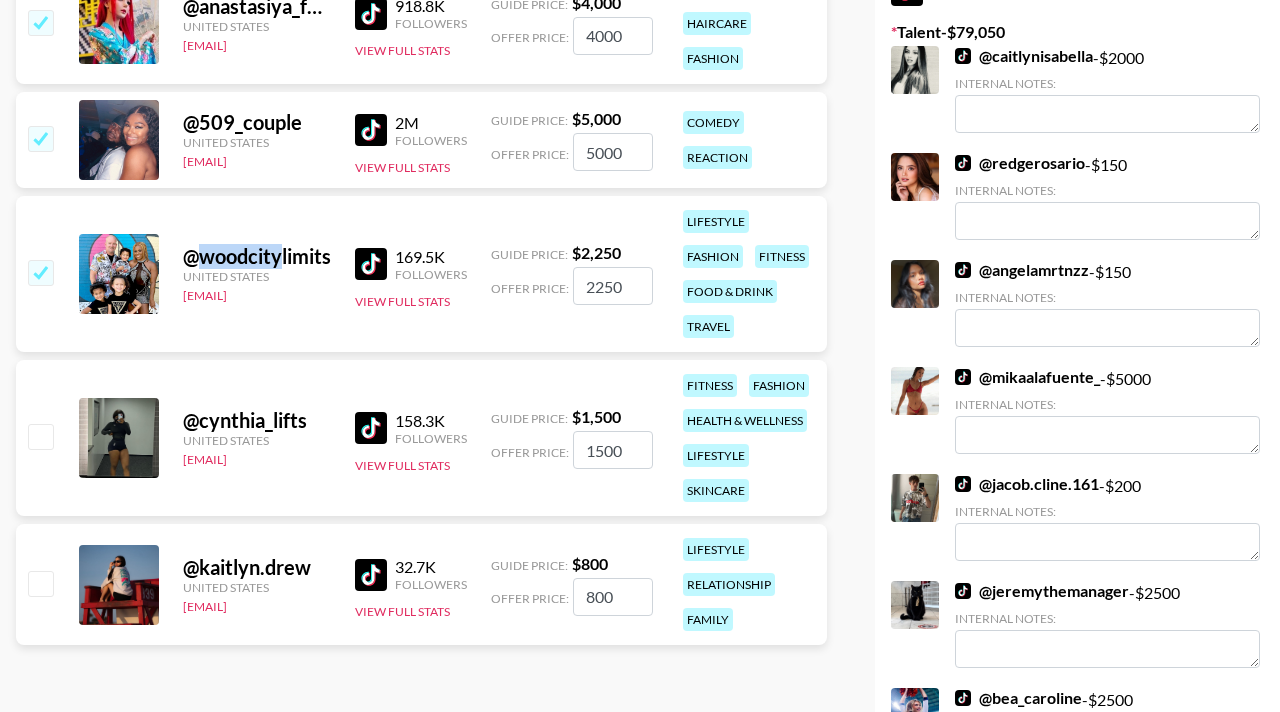 click at bounding box center (40, 436) 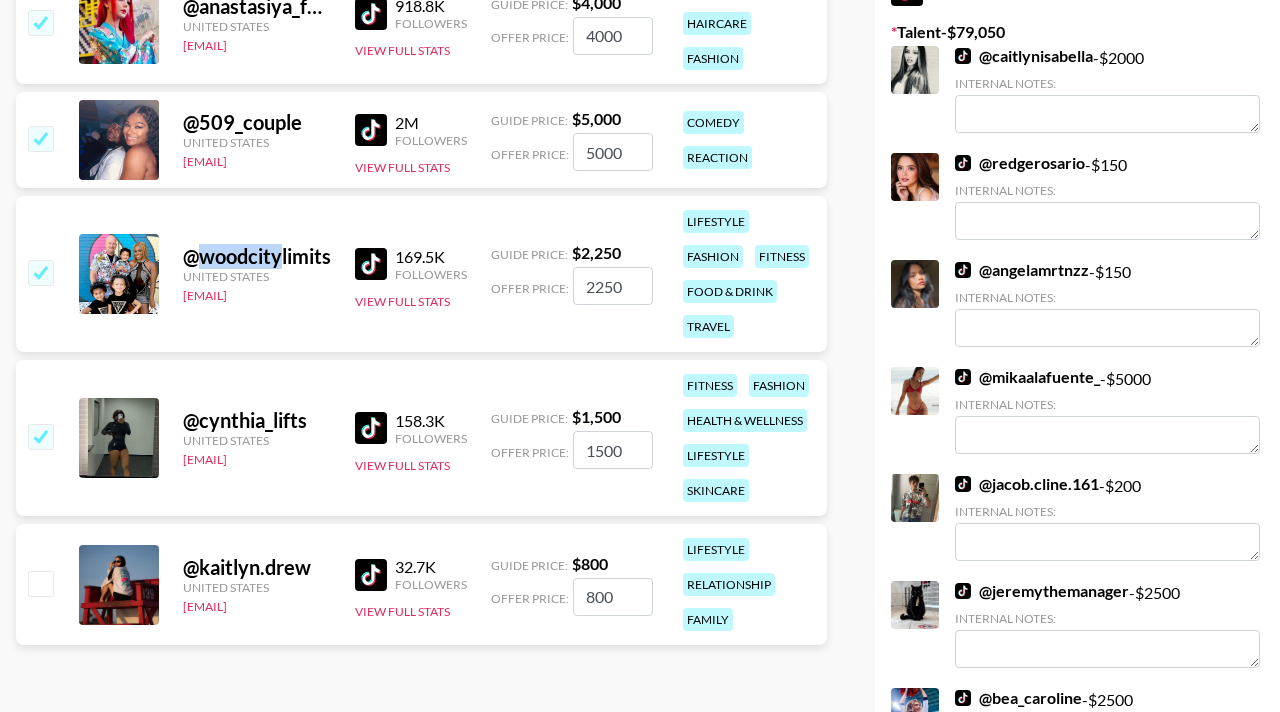 checkbox on "true" 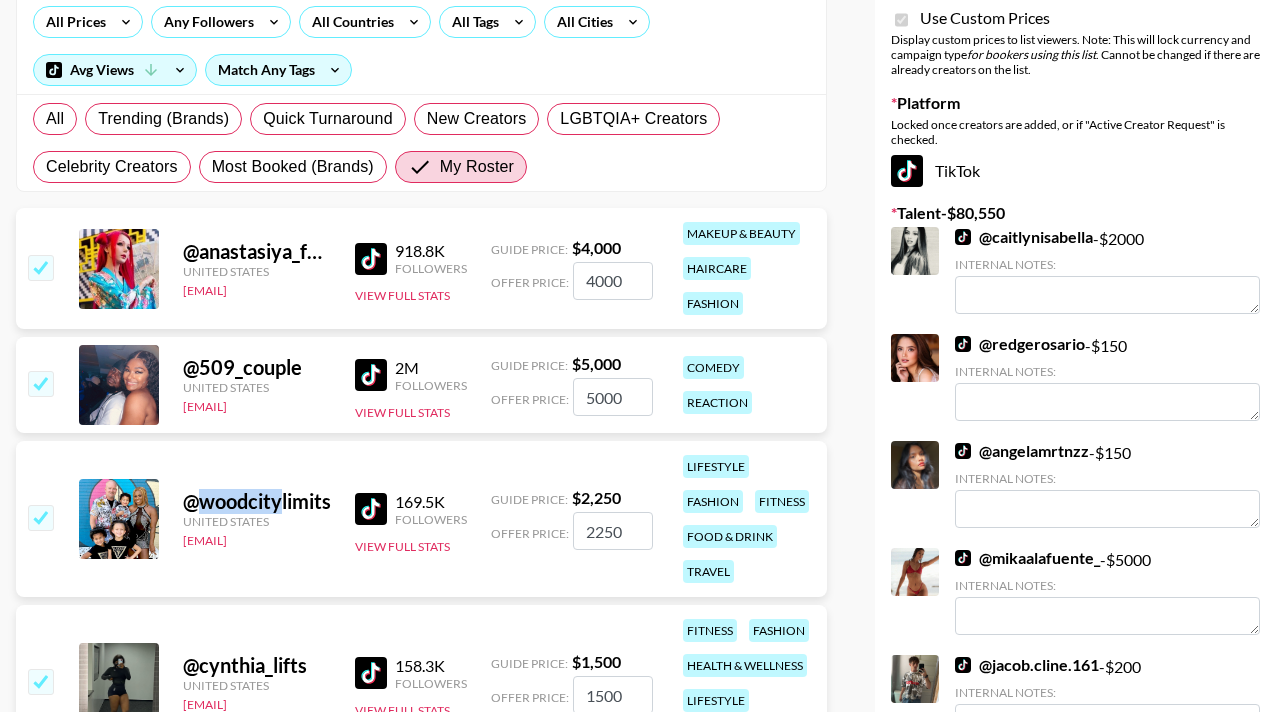 scroll, scrollTop: 0, scrollLeft: 0, axis: both 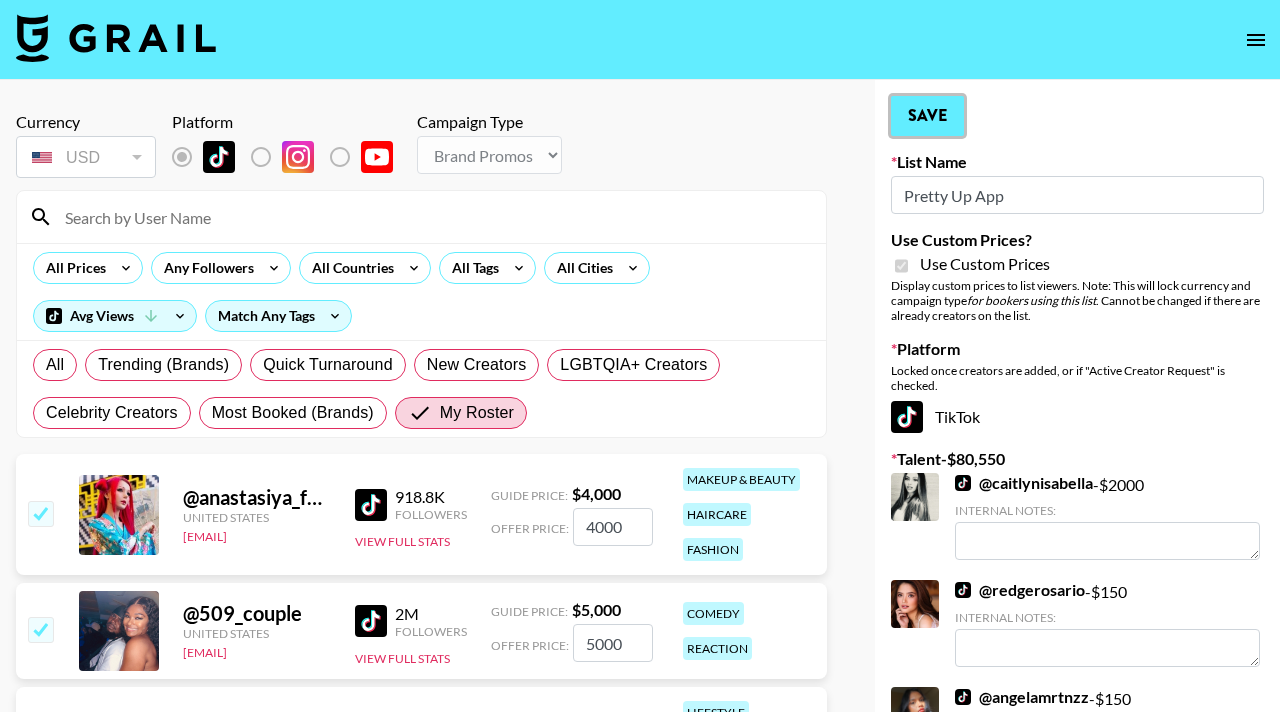 click on "Save" at bounding box center (927, 116) 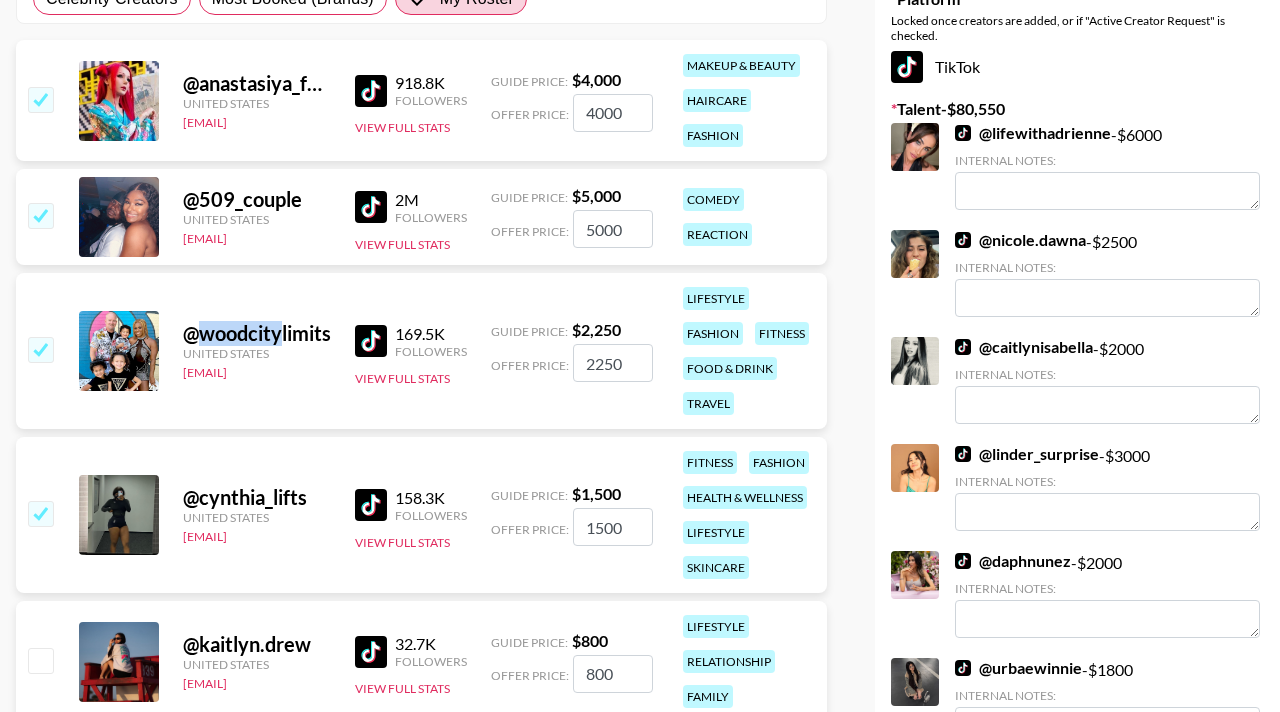 scroll, scrollTop: 568, scrollLeft: 0, axis: vertical 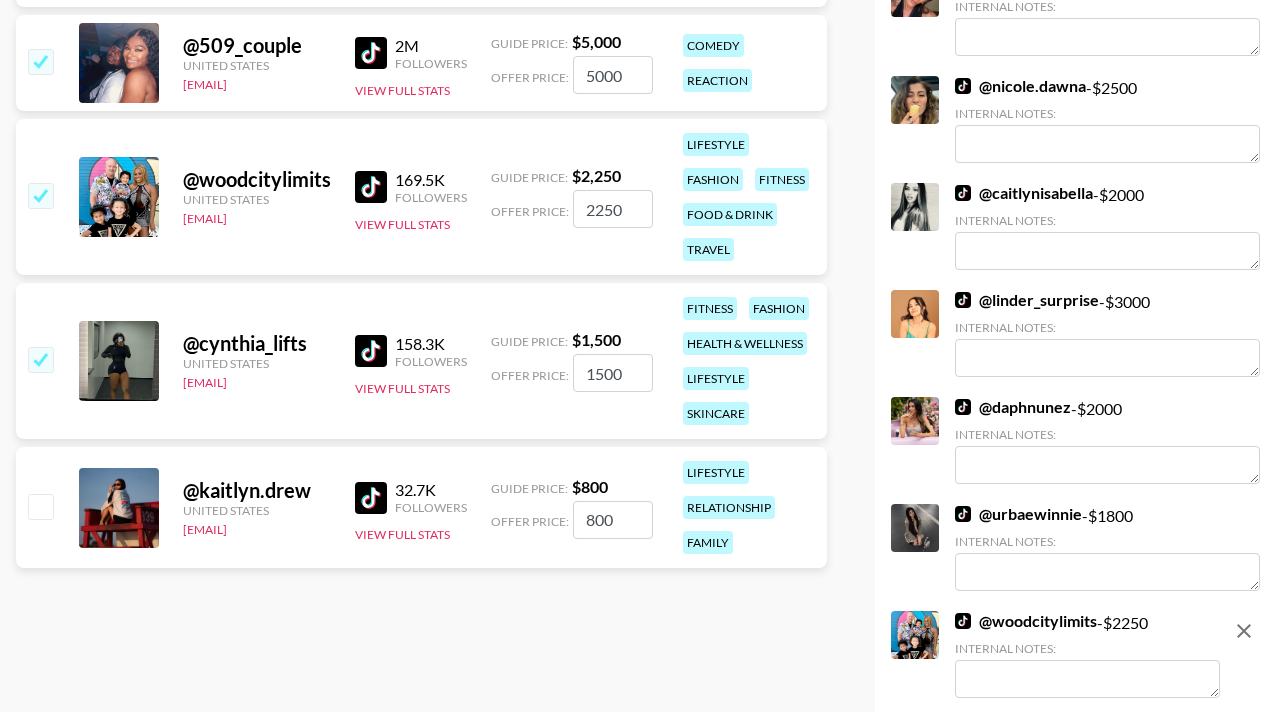 click on "@ kaitlyn.drew United States hadlea.lindstrom@grail-talent.com 32.7K Followers View Full Stats Guide Price: $ 800 Offer Price: 800 lifestyle relationship family" at bounding box center (421, 507) 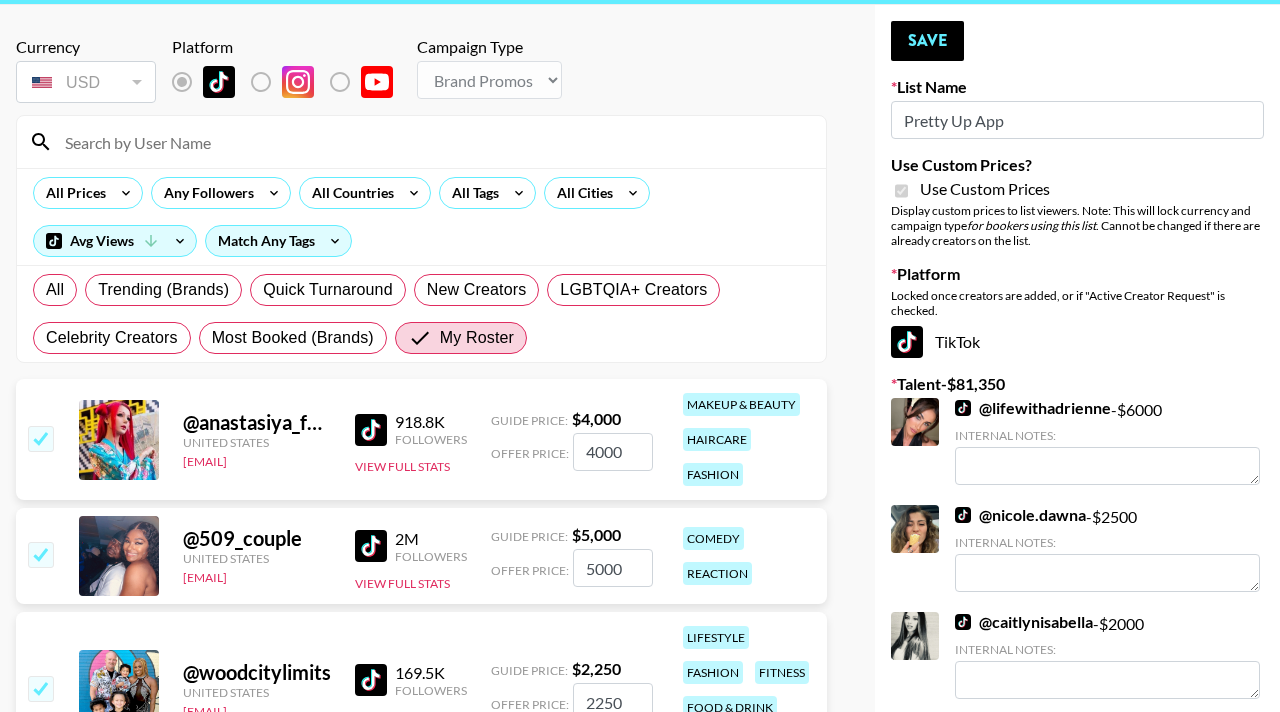 scroll, scrollTop: 0, scrollLeft: 0, axis: both 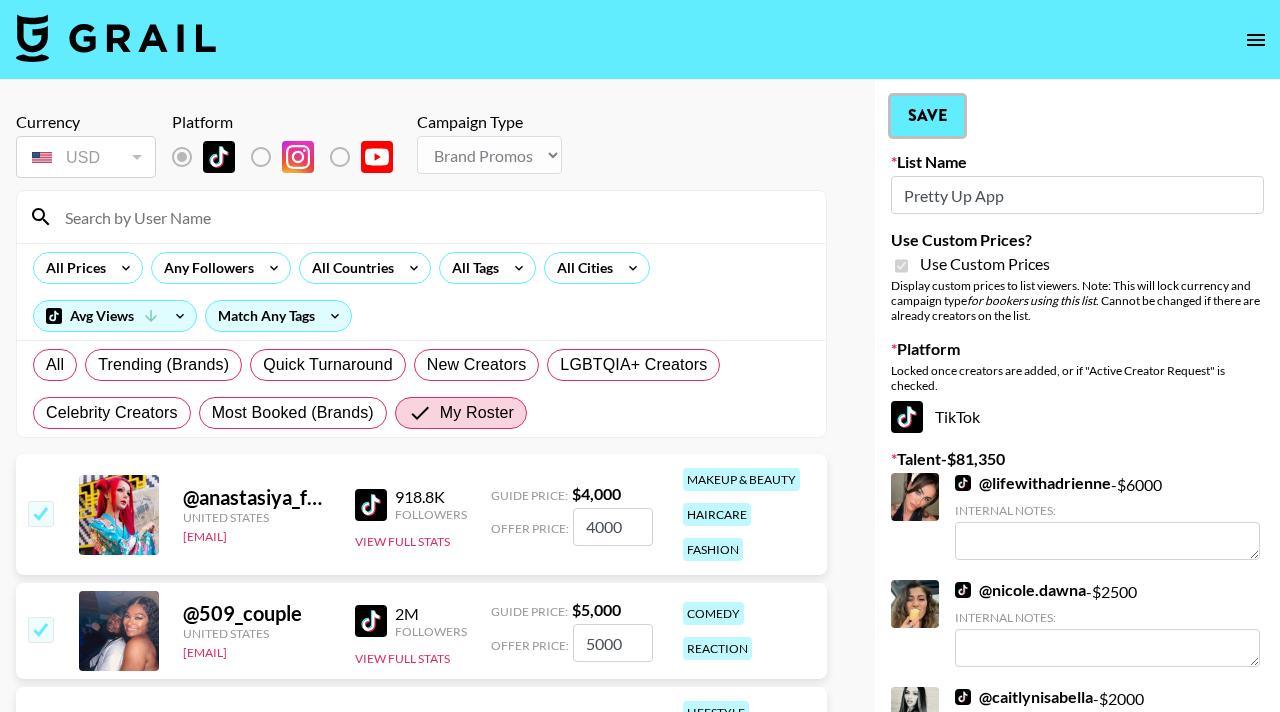 click on "Save" at bounding box center [927, 116] 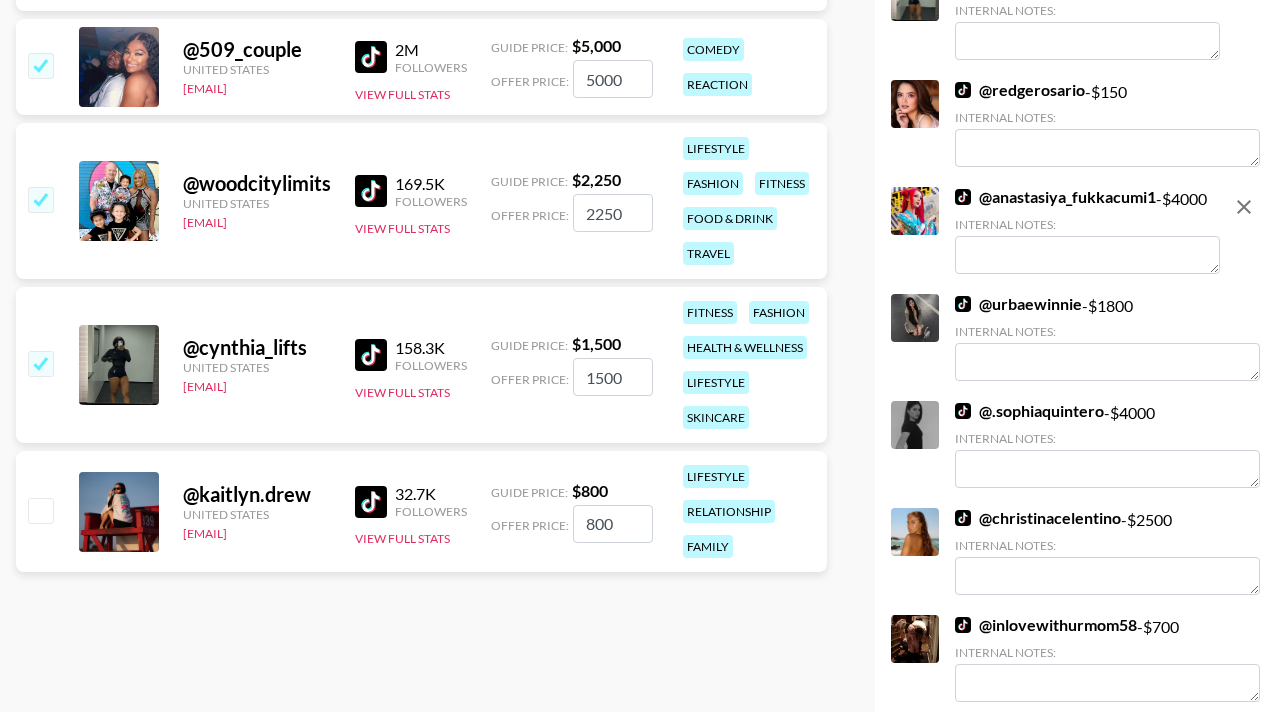 scroll, scrollTop: 567, scrollLeft: 0, axis: vertical 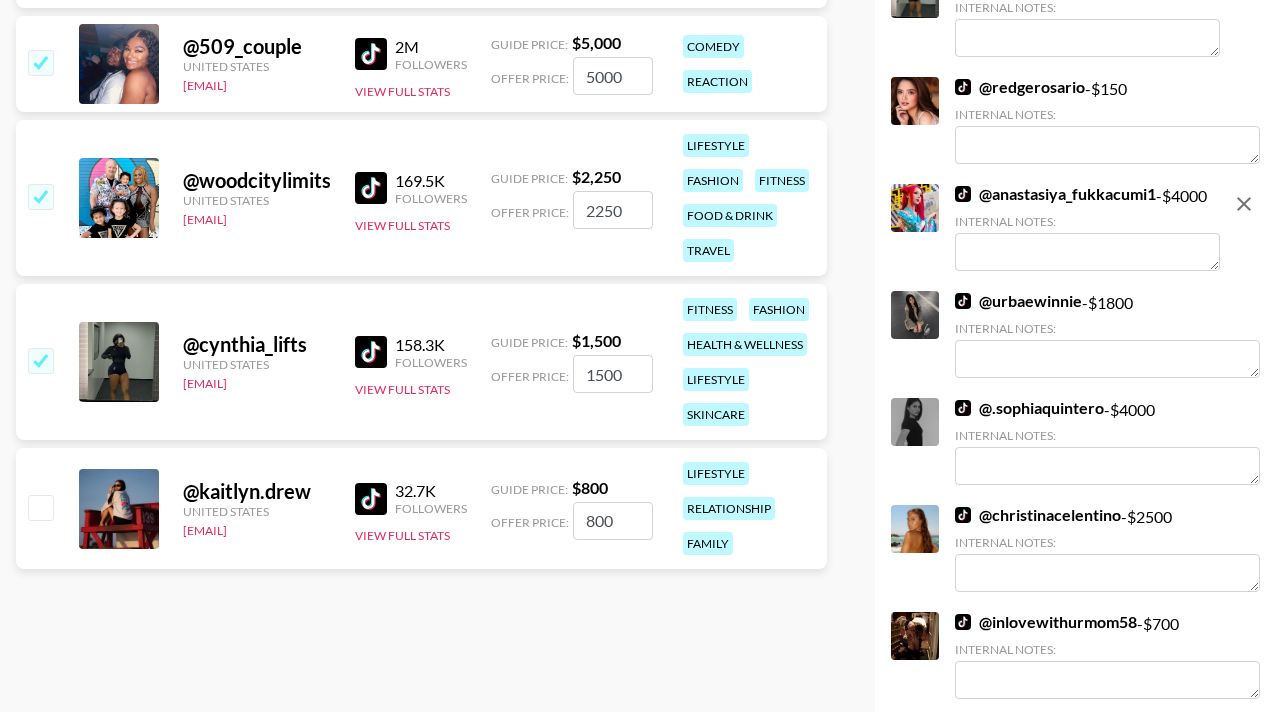 click at bounding box center [40, 507] 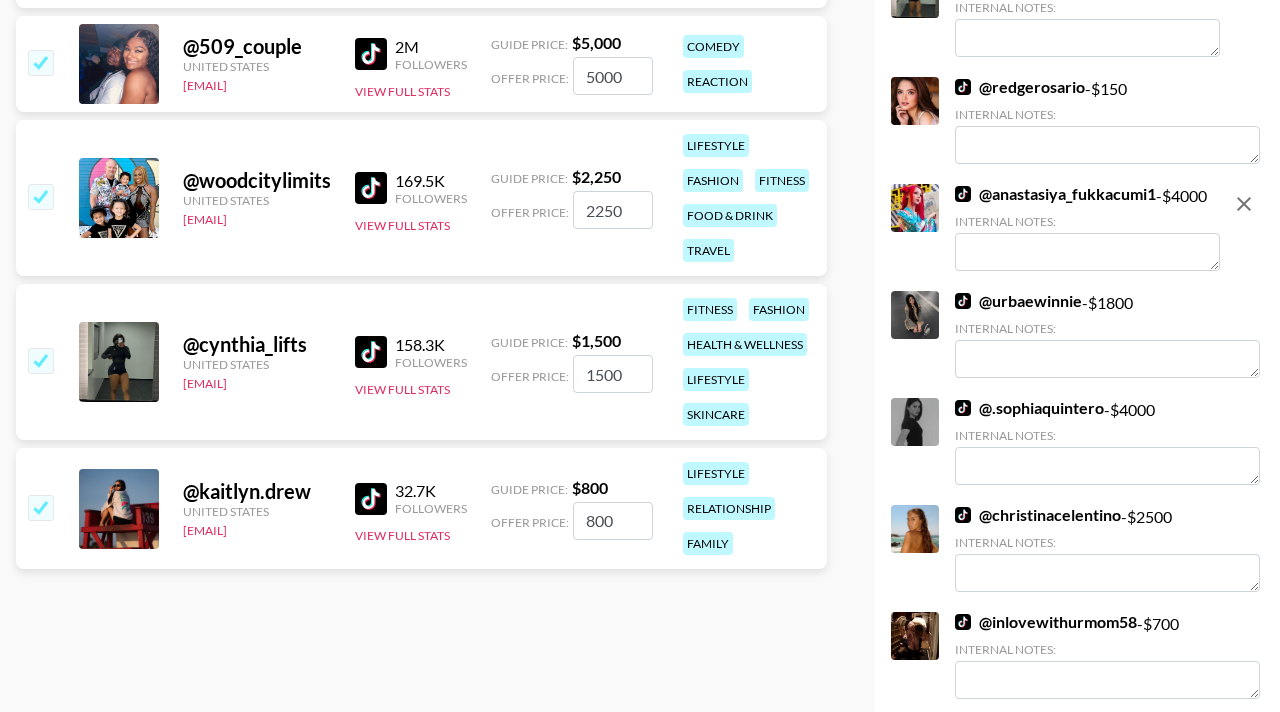 checkbox on "true" 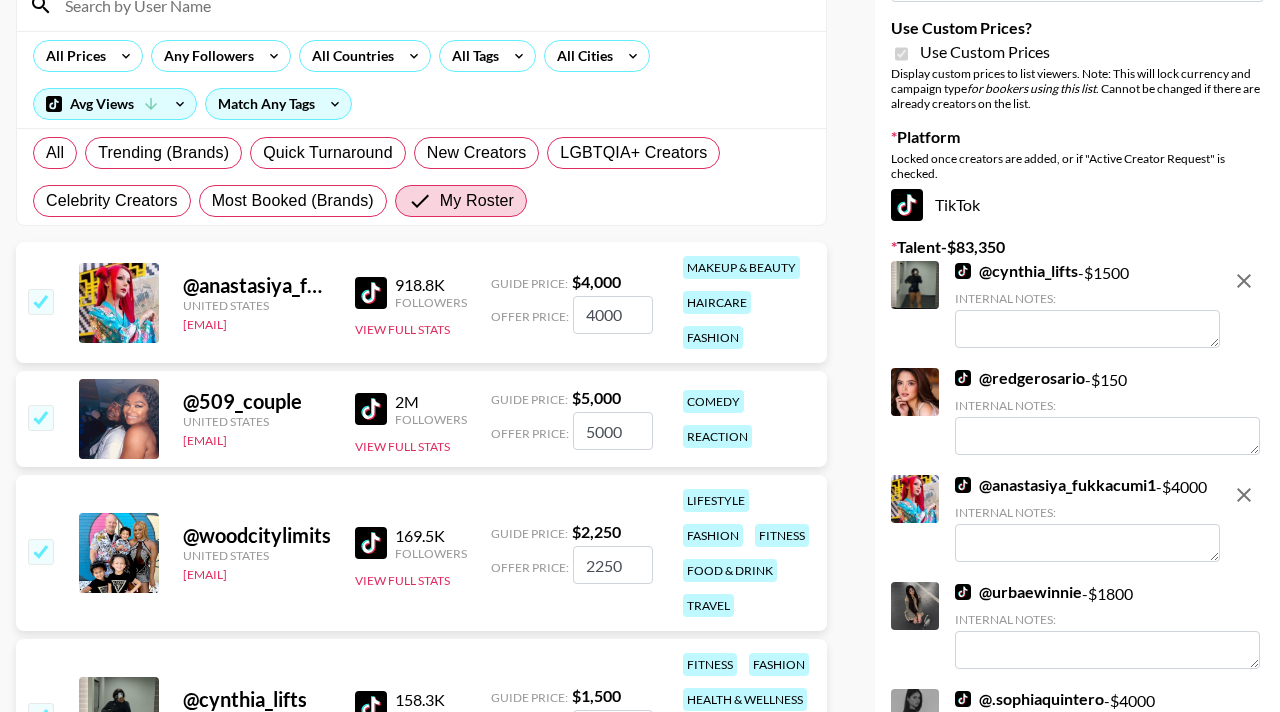 scroll, scrollTop: 13, scrollLeft: 0, axis: vertical 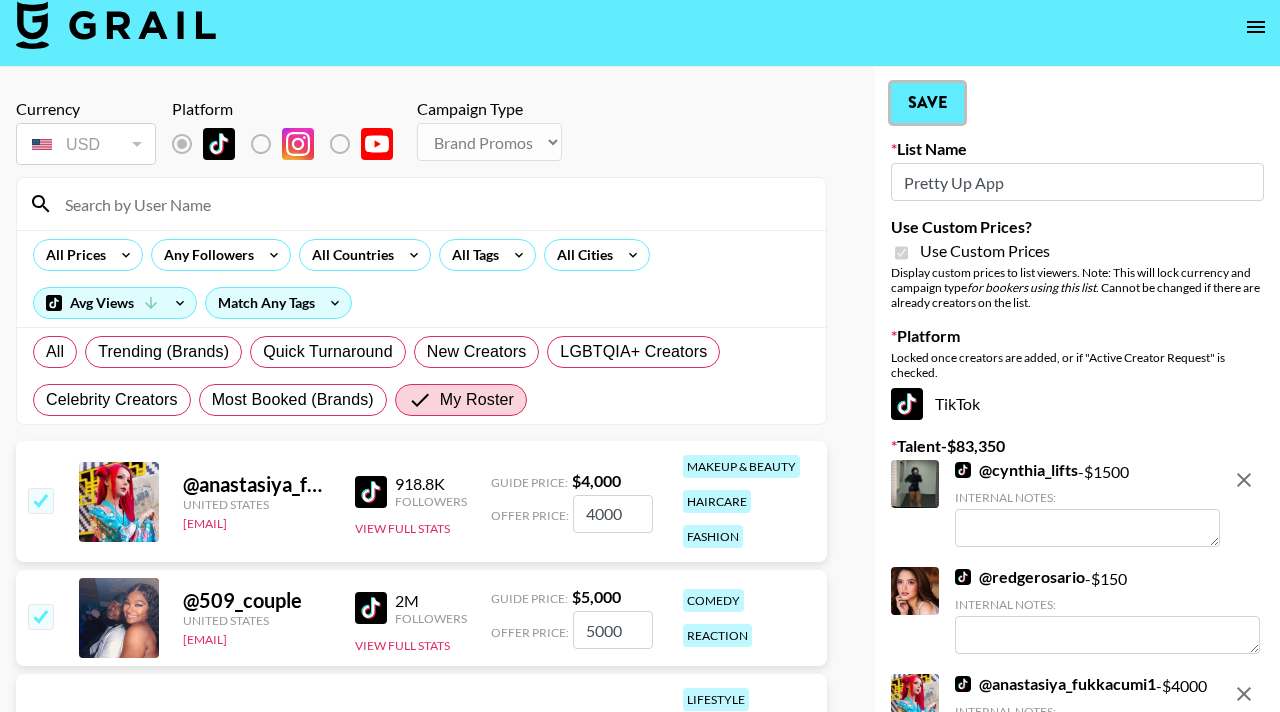click on "Save" at bounding box center (927, 103) 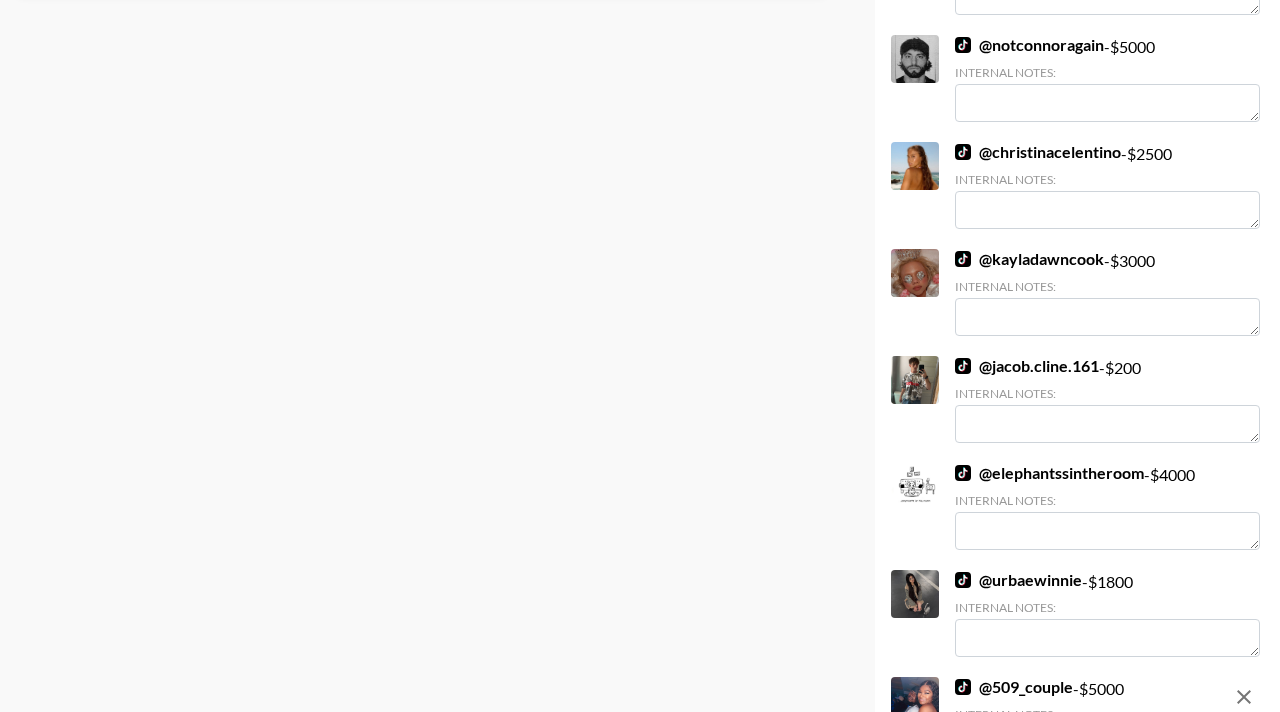scroll, scrollTop: 614, scrollLeft: 0, axis: vertical 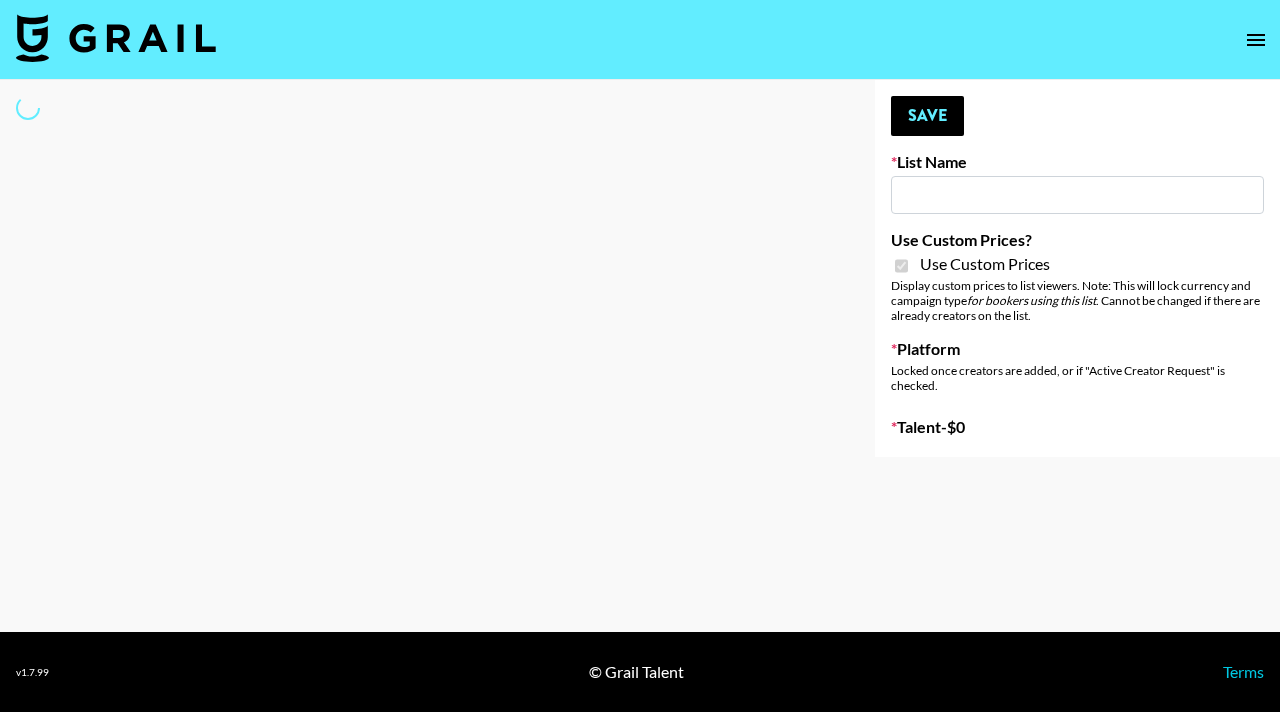 type on "L'Oreal Paris's Voluminous Mascara" 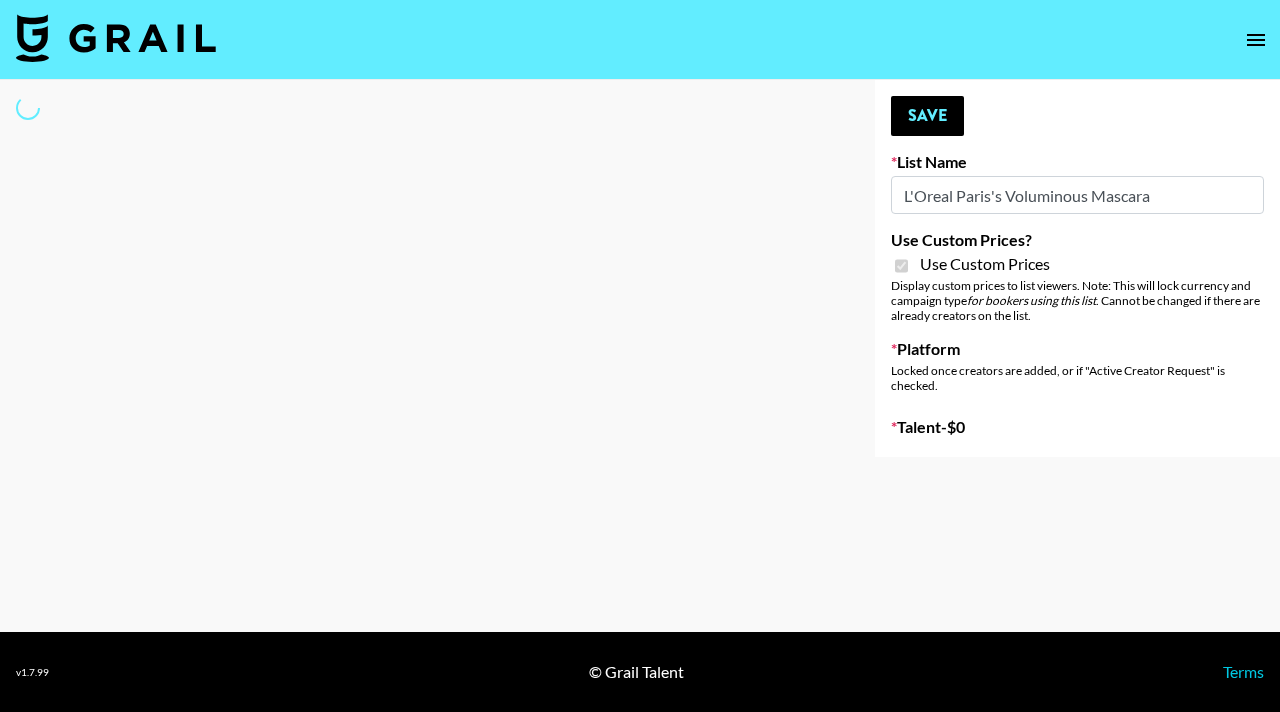 select on "Brand" 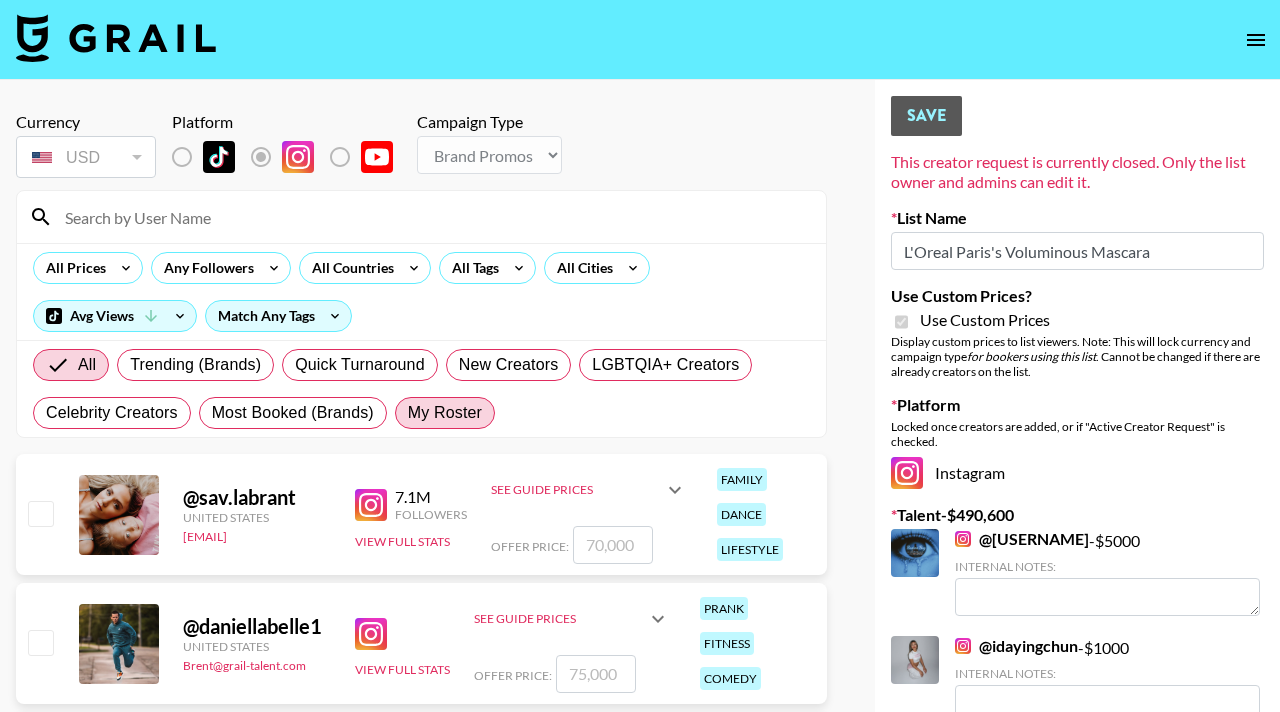 click on "My Roster" at bounding box center (445, 413) 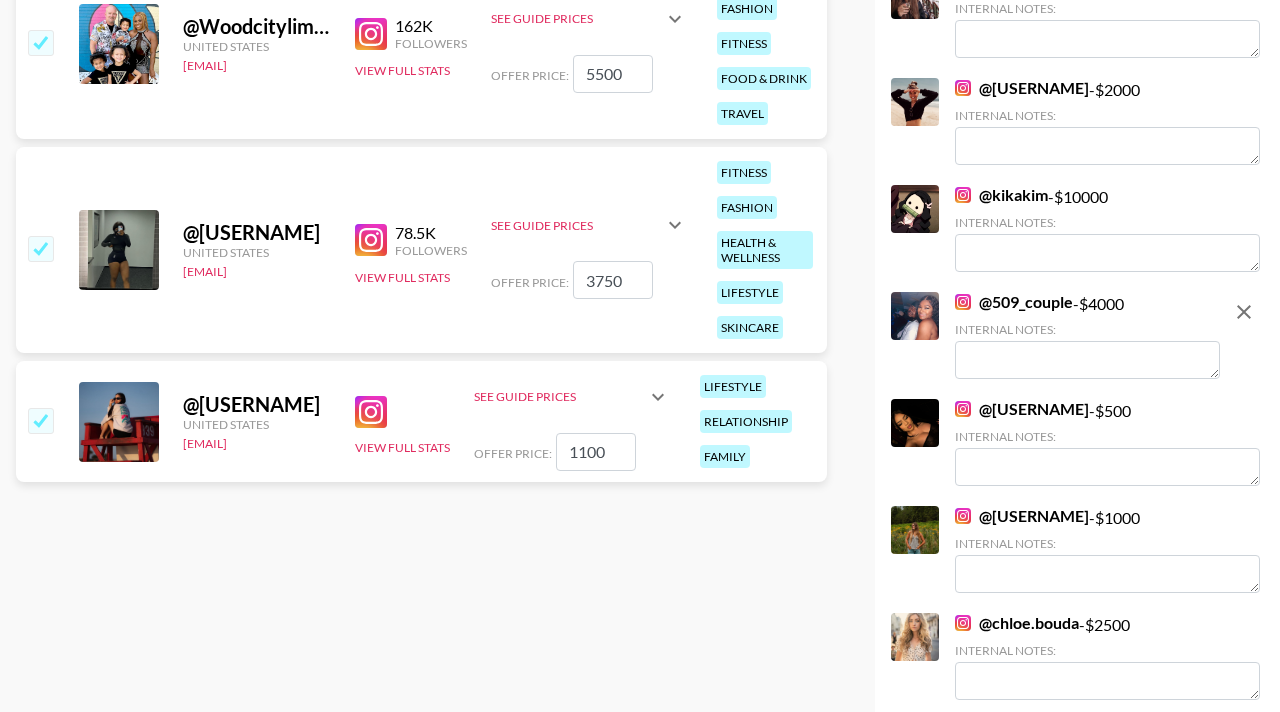 scroll, scrollTop: 0, scrollLeft: 0, axis: both 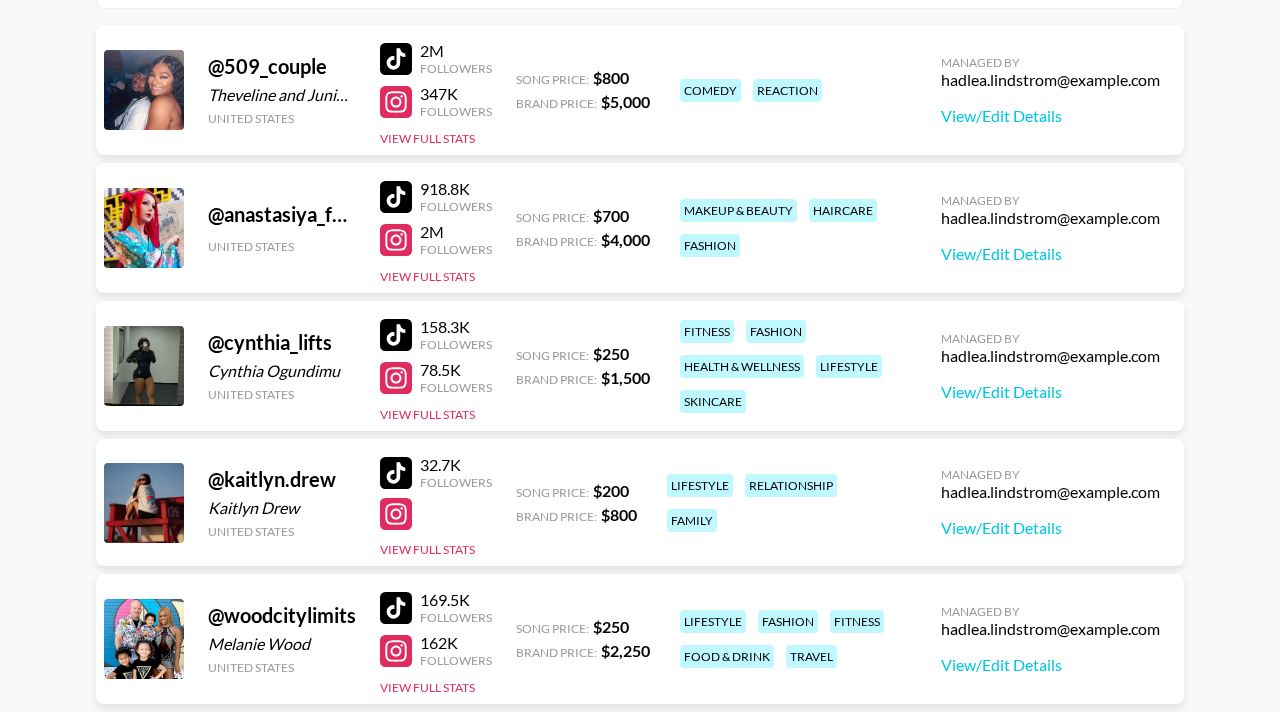 click on "Hadlea Lindstrom 's Roster: Show Hidden/Deleted Creators @ 509_couple Theveline and Junior Dorismond United States 2M Followers 347K Followers View Full Stats Song Price: $ 800 Brand Price: $ 5,000 comedy reaction Managed By hadlea.lindstrom@grail-talent.com View/Edit Details @ anastasiya_fukkacumi1 United States 918.8K Followers 2M Followers View Full Stats Song Price: $ 700 Brand Price: $ 4,000 makeup & beauty haircare fashion Managed By hadlea.lindstrom@grail-talent.com View/Edit Details @ cynthia_lifts Cynthia Ogundimu United States 158.3K Followers 78.5K Followers View Full Stats Song Price: $ 250 Brand Price: $ 1,500 fitness fashion health & wellness lifestyle skincare Managed By hadlea.lindstrom@grail-talent.com View/Edit Details @ kaitlyn.drew Kaitlyn Drew United States 32.7K Followers View Full Stats Song Price: $ 200 Brand Price: $ 800 lifestyle relationship family Managed By hadlea.lindstrom@grail-talent.com View/Edit Details @ woodcitylimits Melanie Wood United States 169.5K Followers 162K $" at bounding box center [640, 280] 